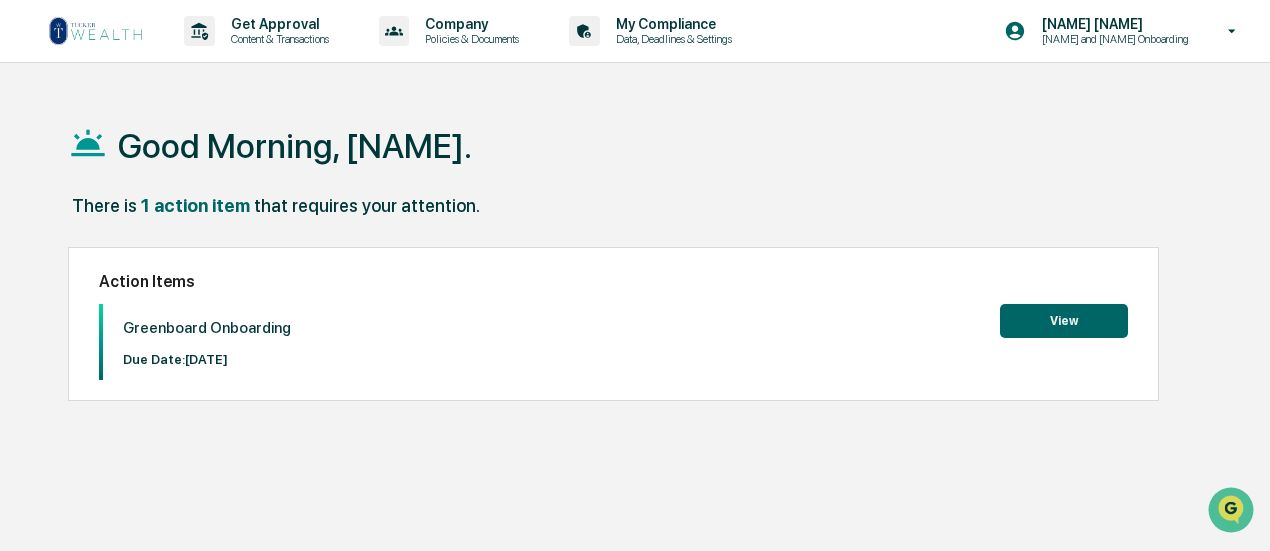 scroll, scrollTop: 0, scrollLeft: 0, axis: both 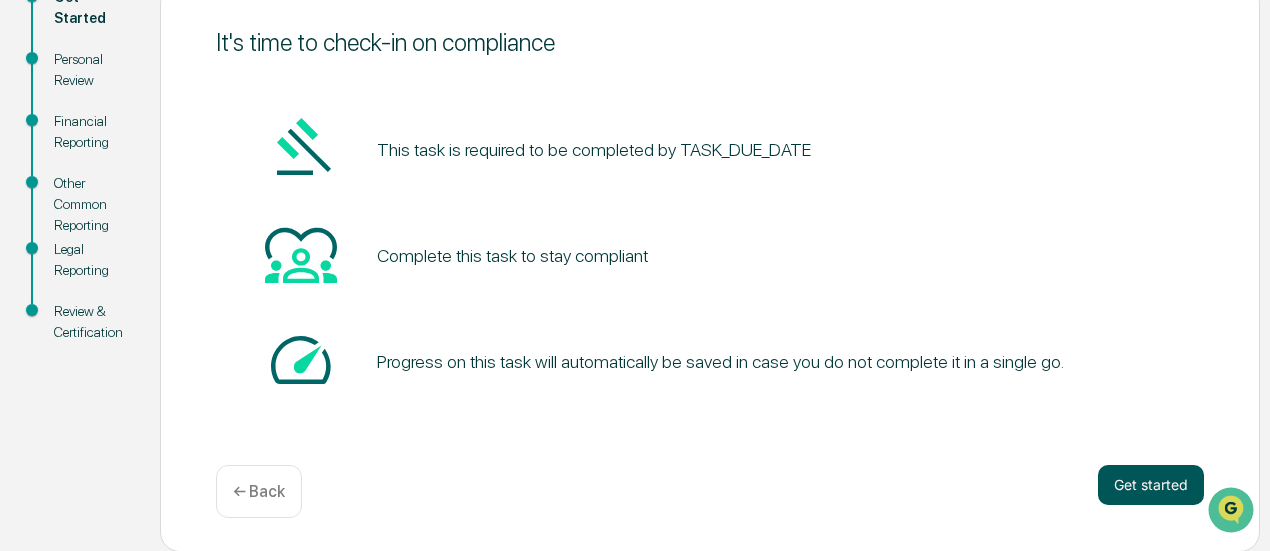 click on "Get started" at bounding box center [1151, 485] 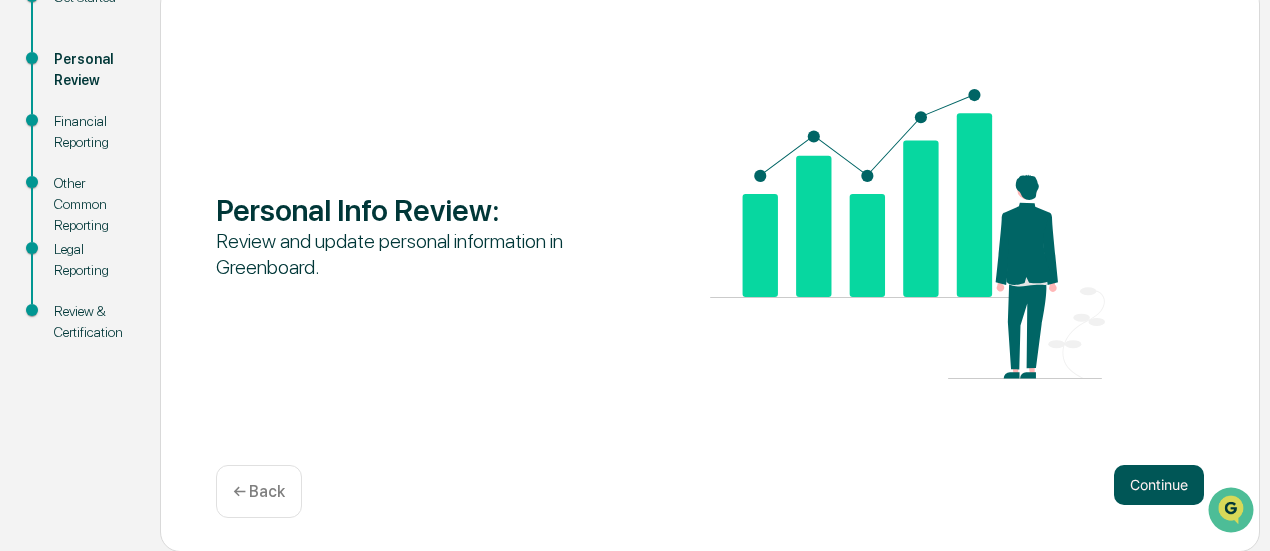 click on "Continue" at bounding box center [1159, 485] 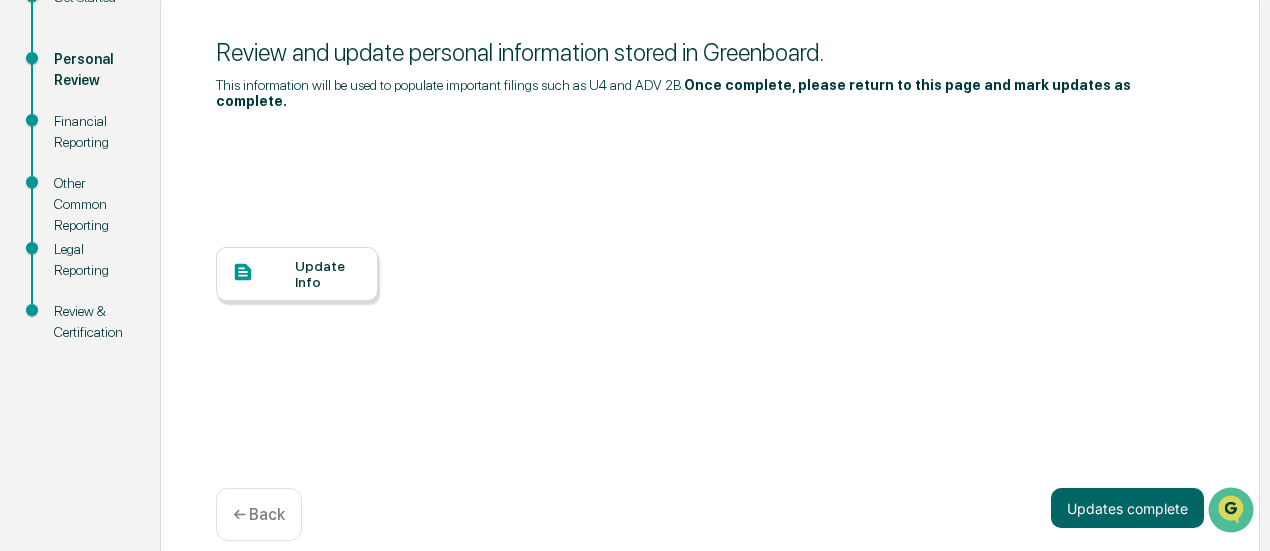 click on "Update Info" at bounding box center (328, 274) 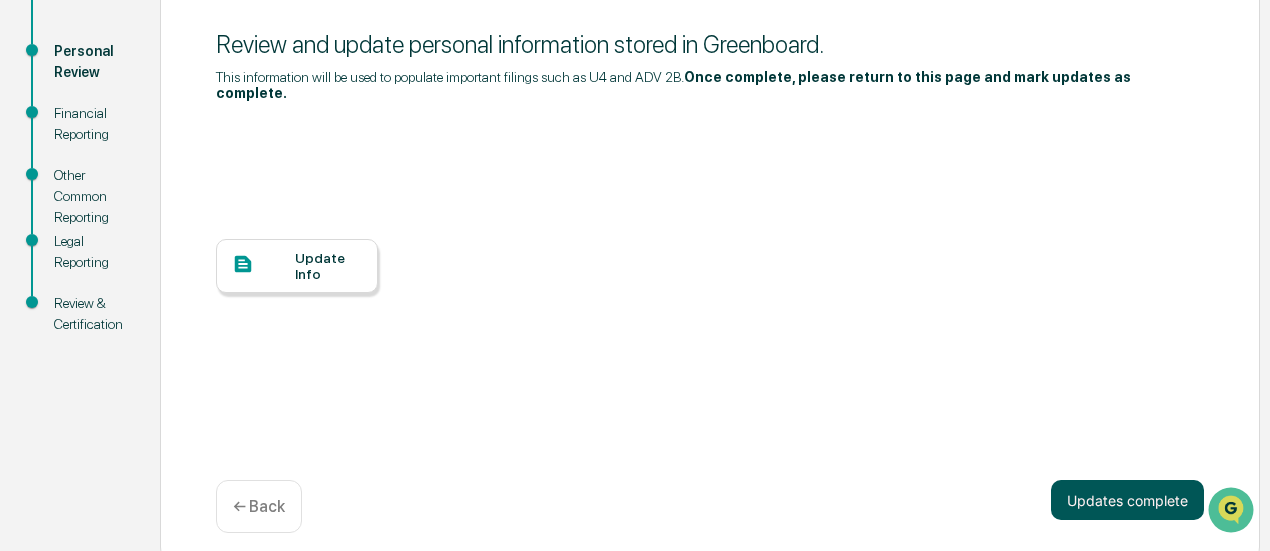 click on "Updates complete" at bounding box center [1127, 500] 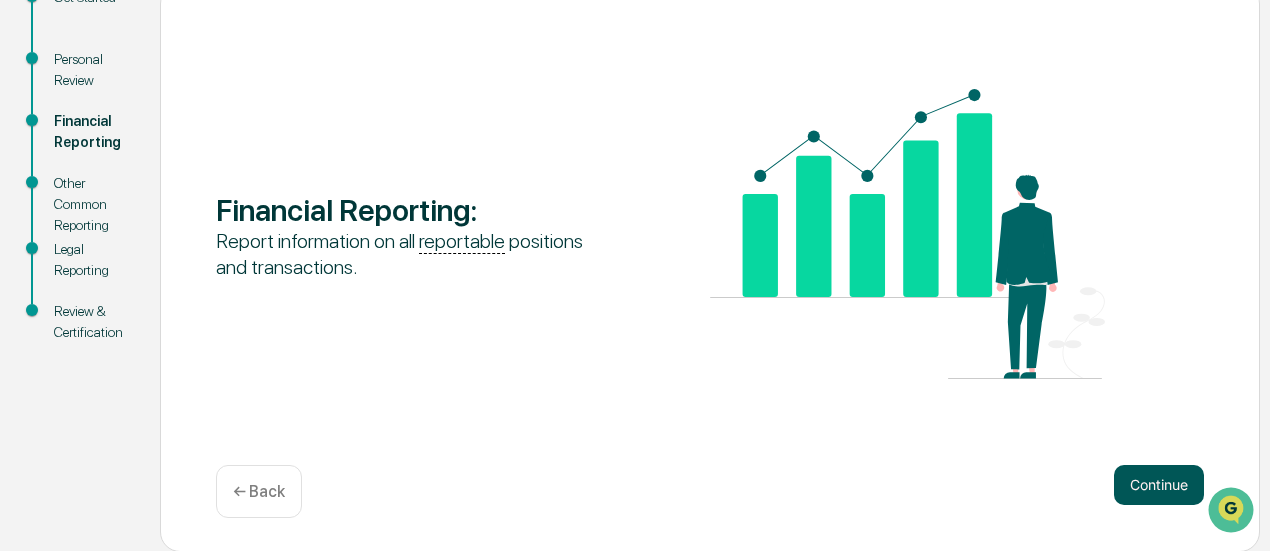 click on "Continue" at bounding box center (1159, 485) 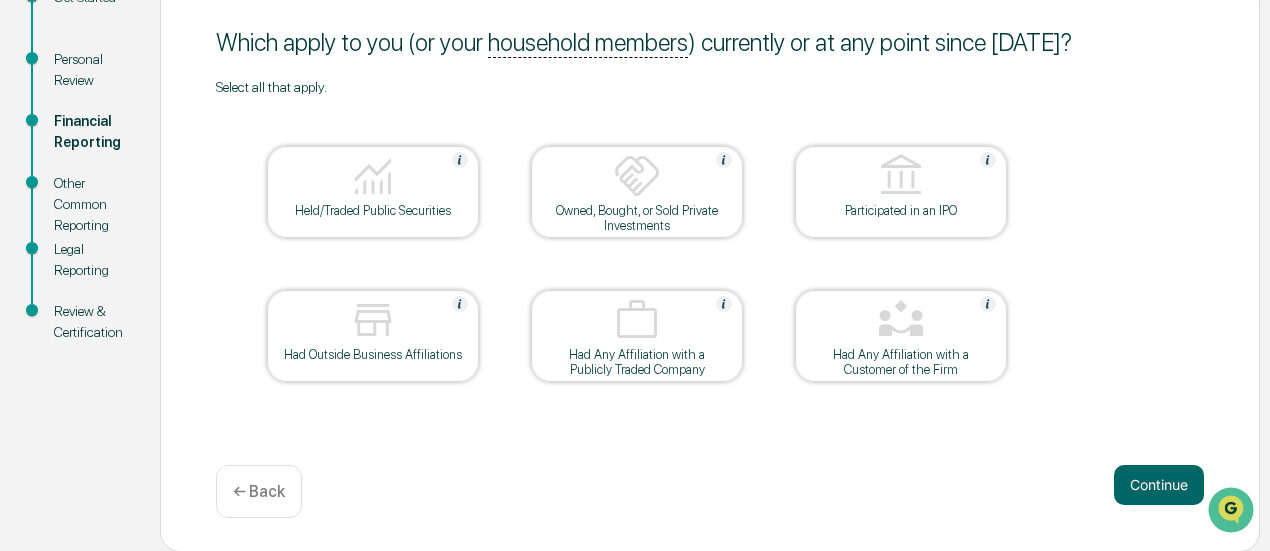 click at bounding box center (373, 176) 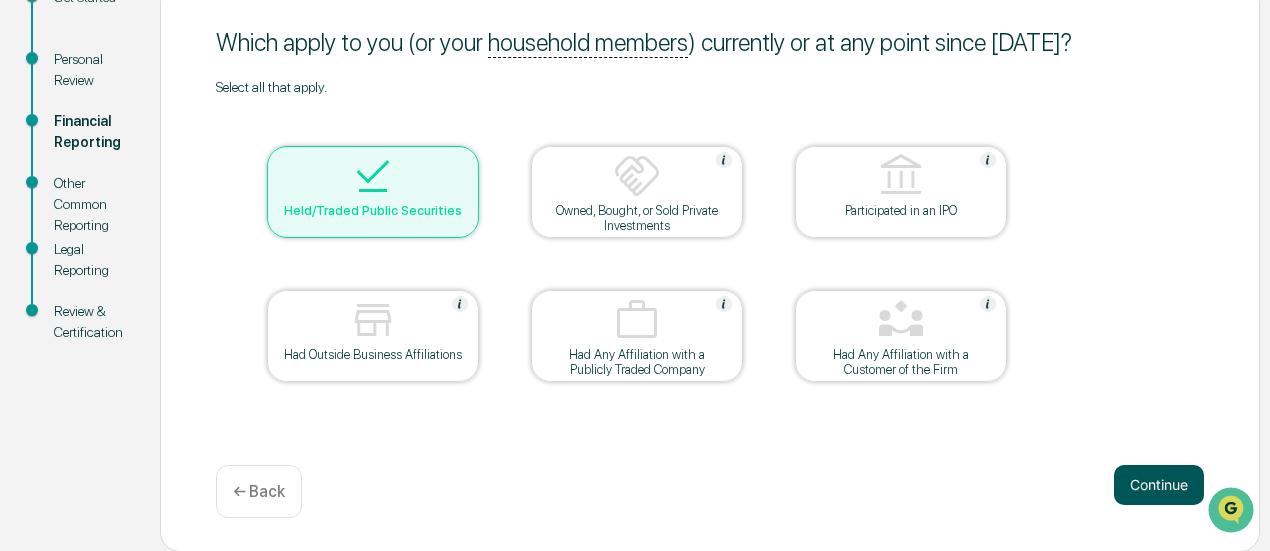 click on "Continue" at bounding box center [1159, 485] 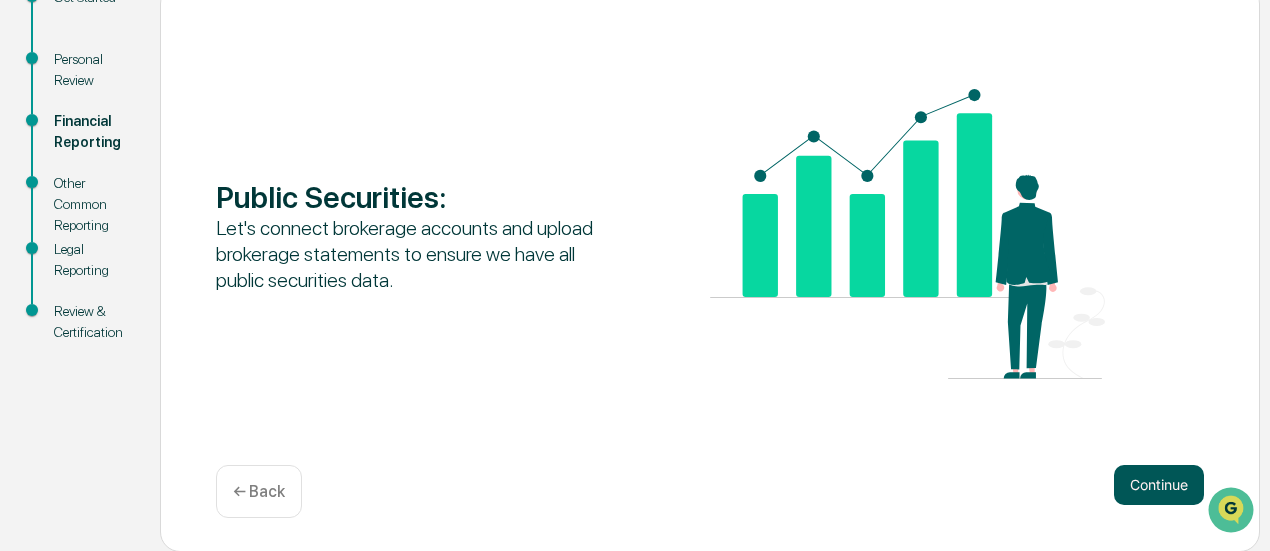 click on "Continue" at bounding box center [1159, 485] 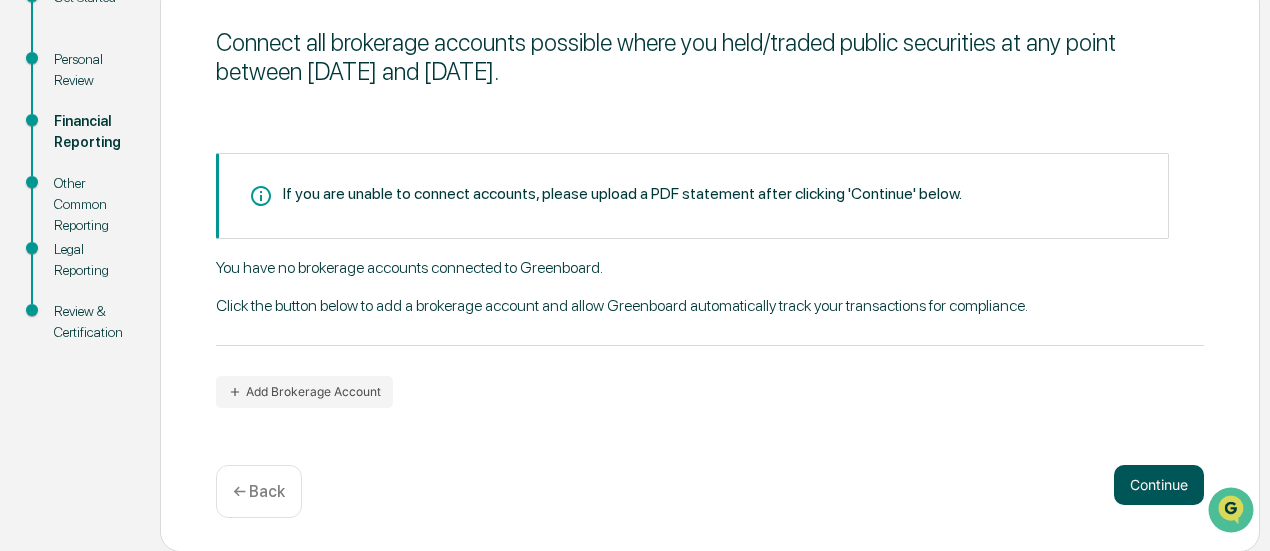 click on "Continue" at bounding box center (1159, 485) 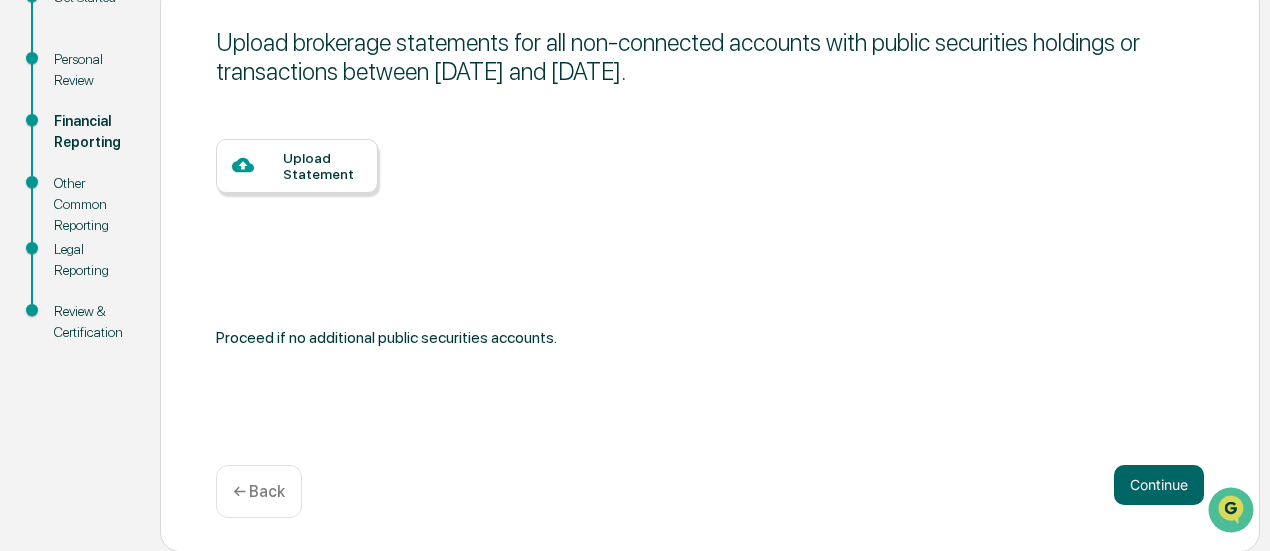click on "← Back" at bounding box center [259, 491] 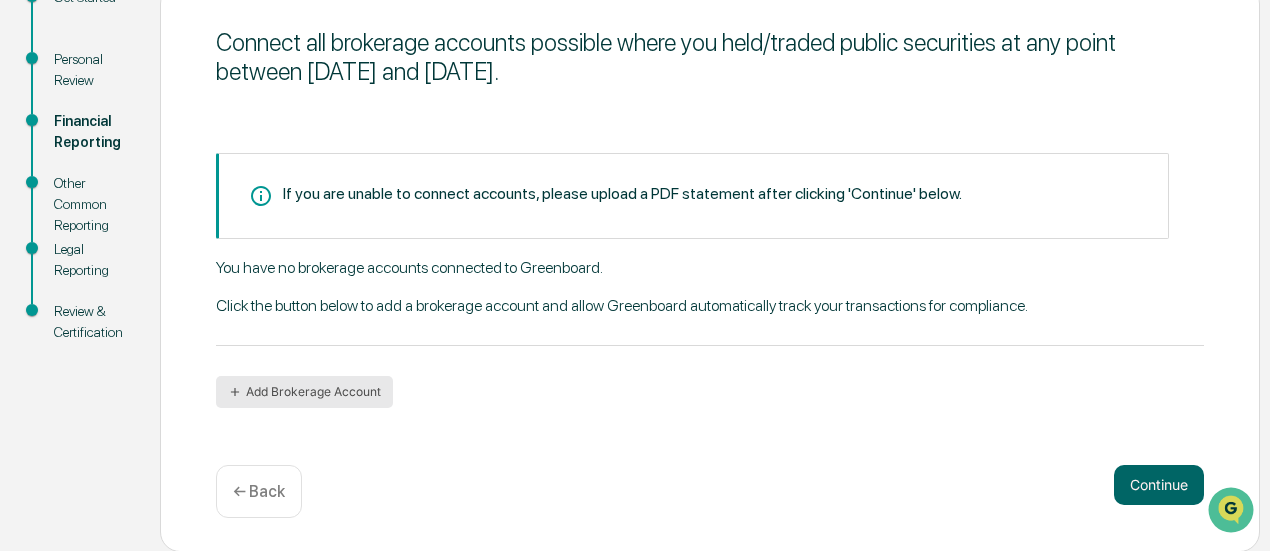 click on "Add Brokerage Account" at bounding box center [304, 392] 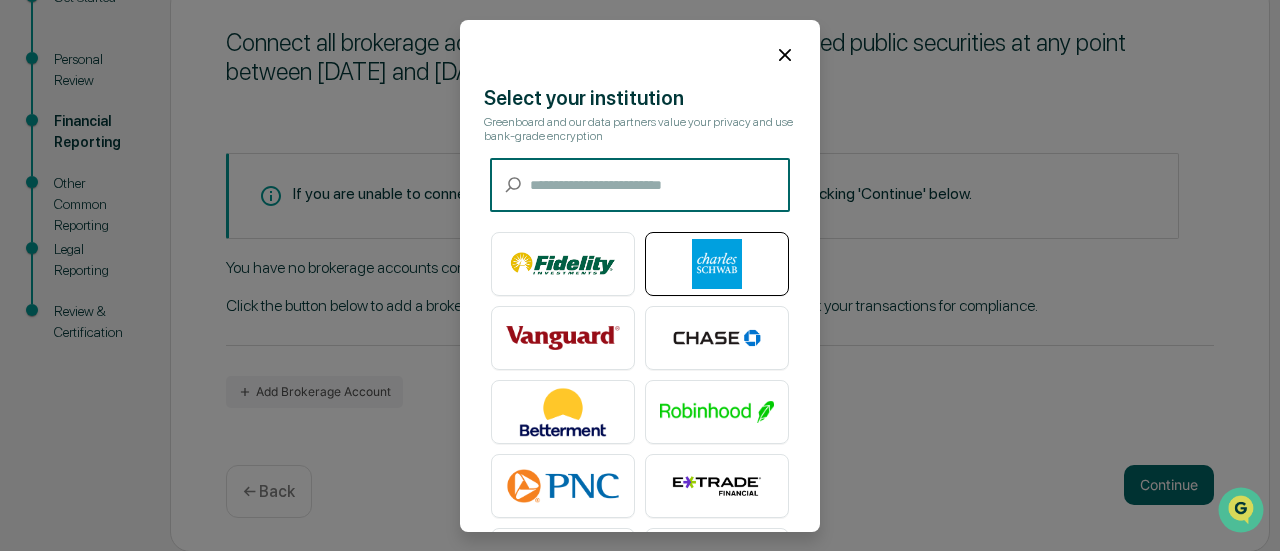 click at bounding box center (717, 264) 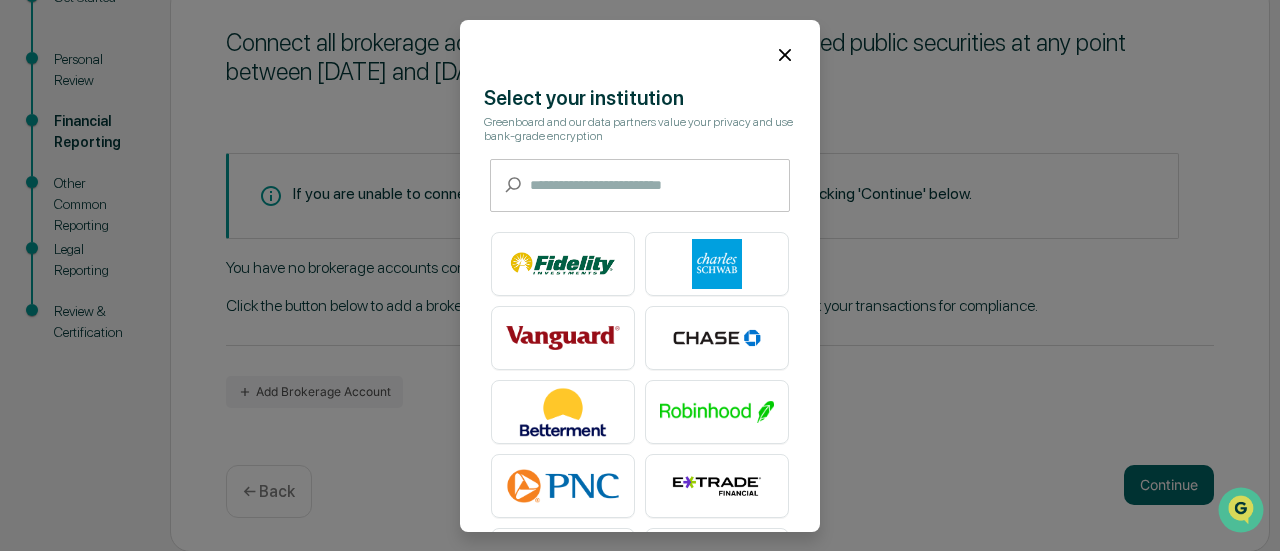 click 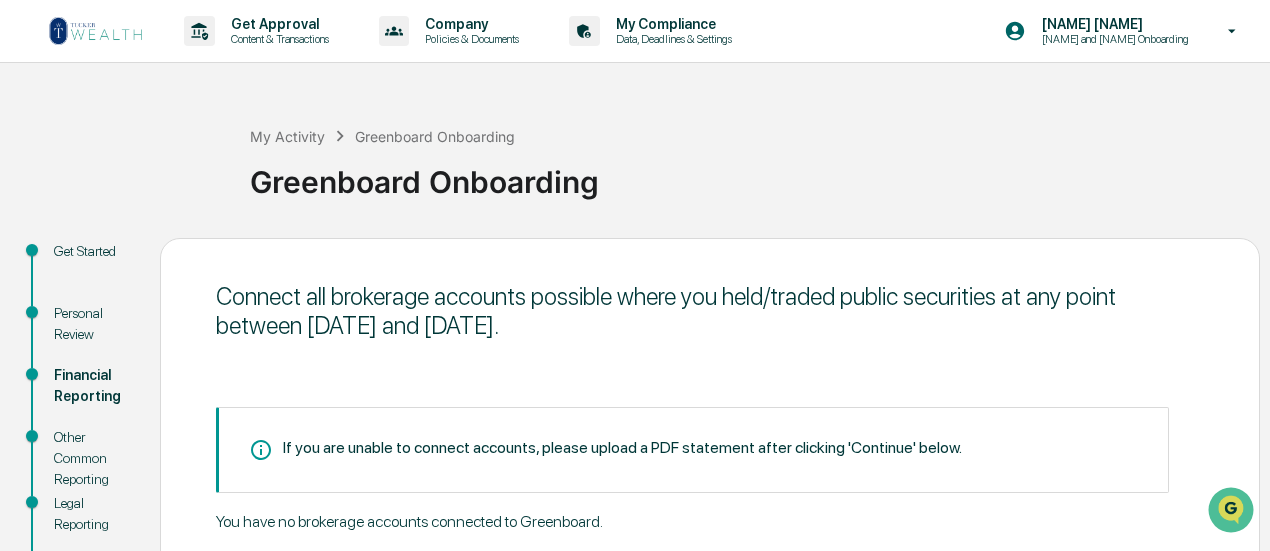 scroll, scrollTop: 254, scrollLeft: 0, axis: vertical 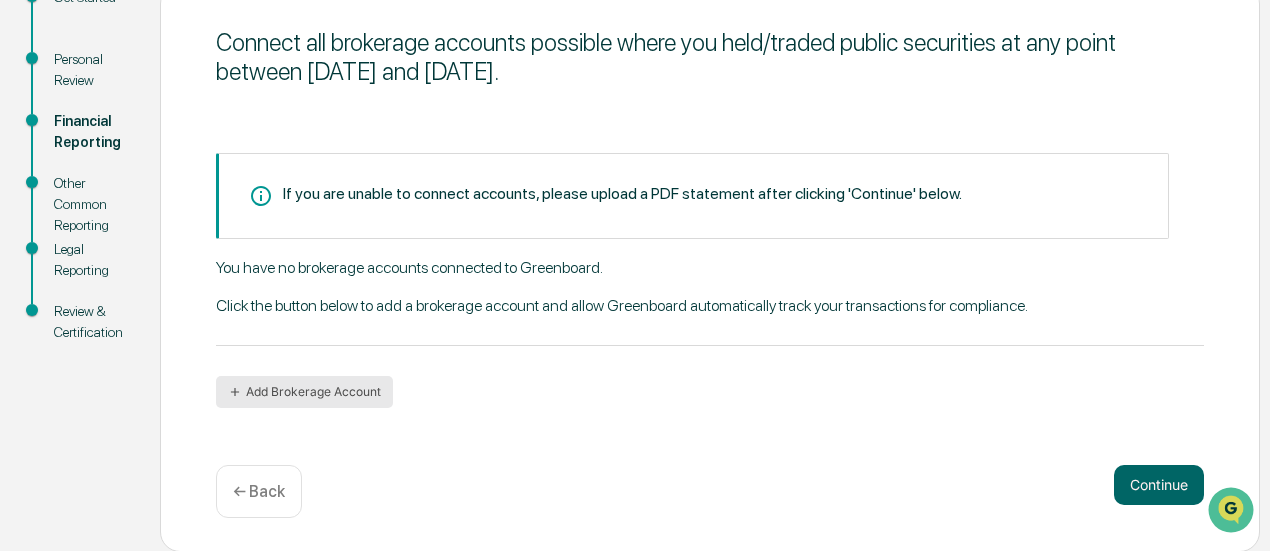click on "Add Brokerage Account" at bounding box center (304, 392) 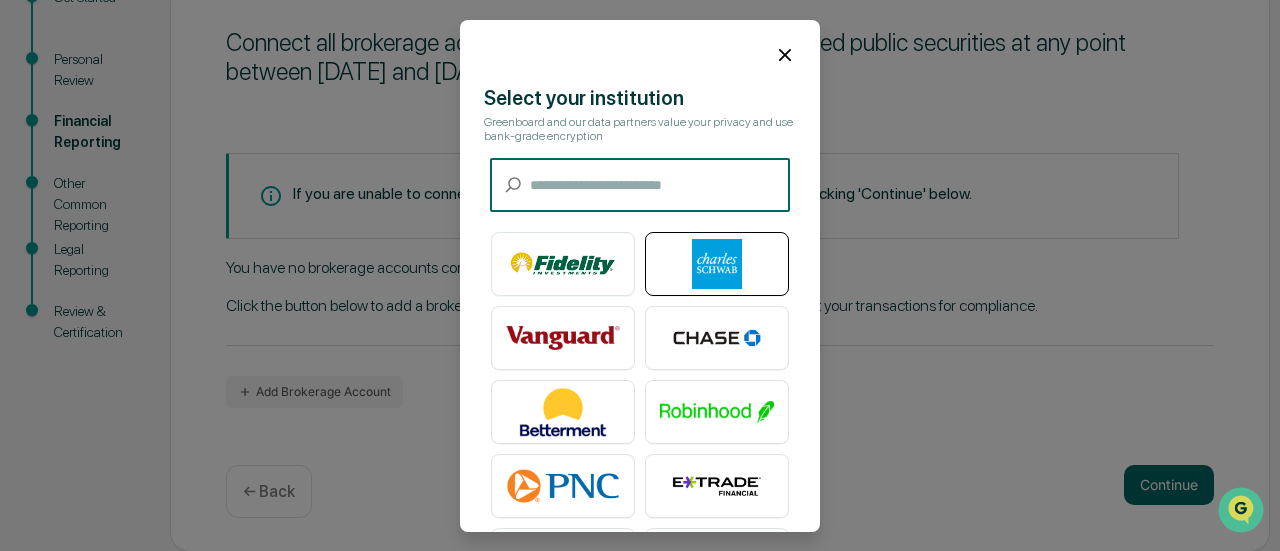 click at bounding box center (717, 264) 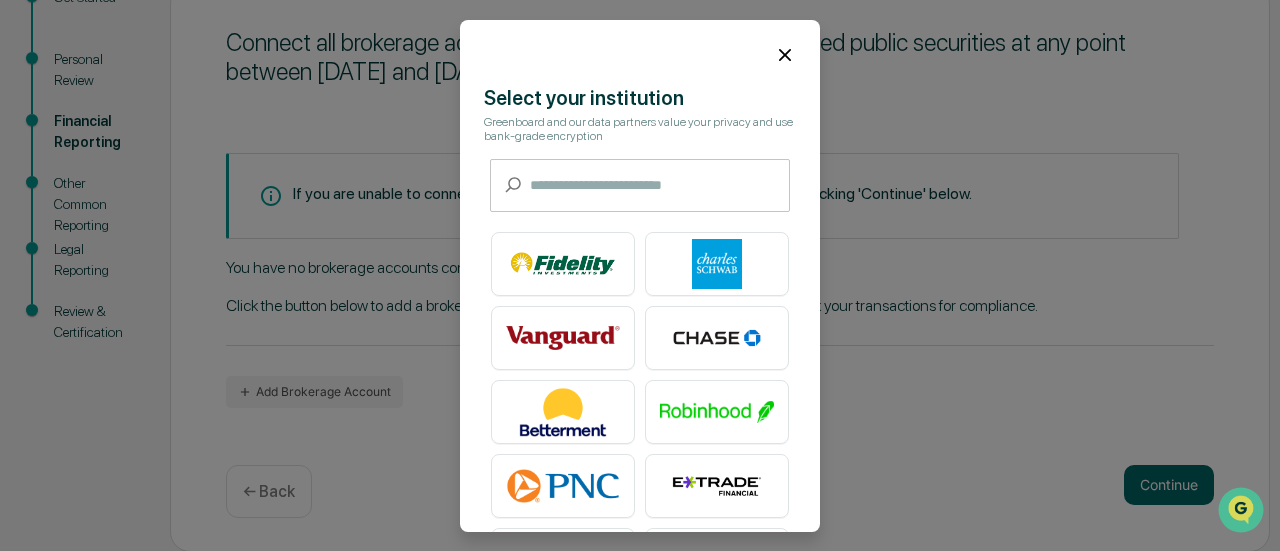 click 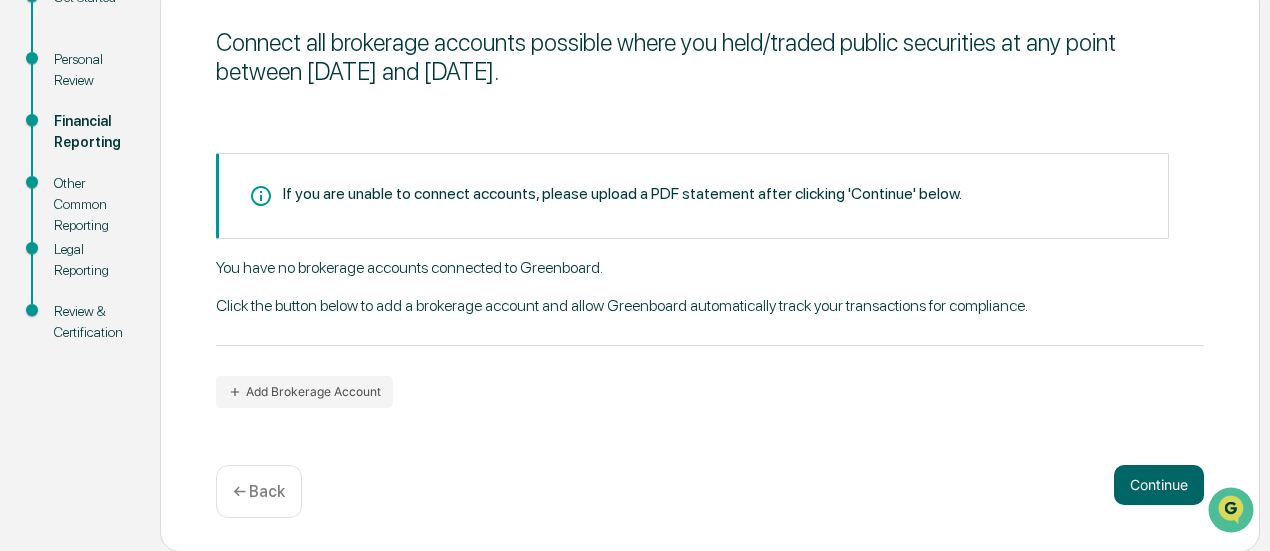 scroll, scrollTop: 0, scrollLeft: 0, axis: both 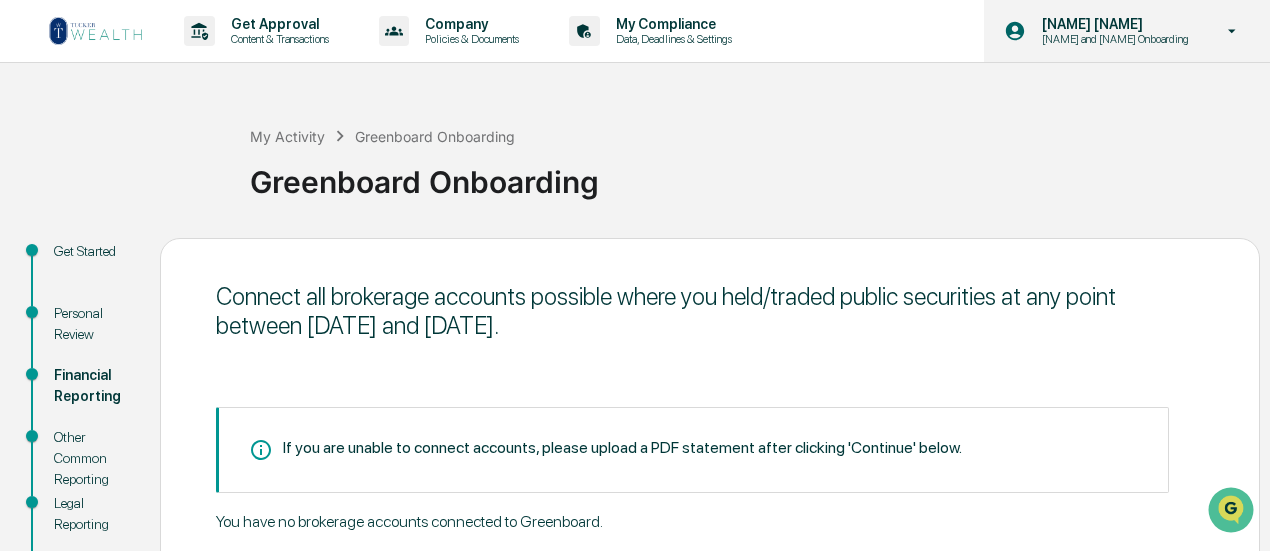 click on "[NAME] and [NAME] Onboarding" at bounding box center [1112, 39] 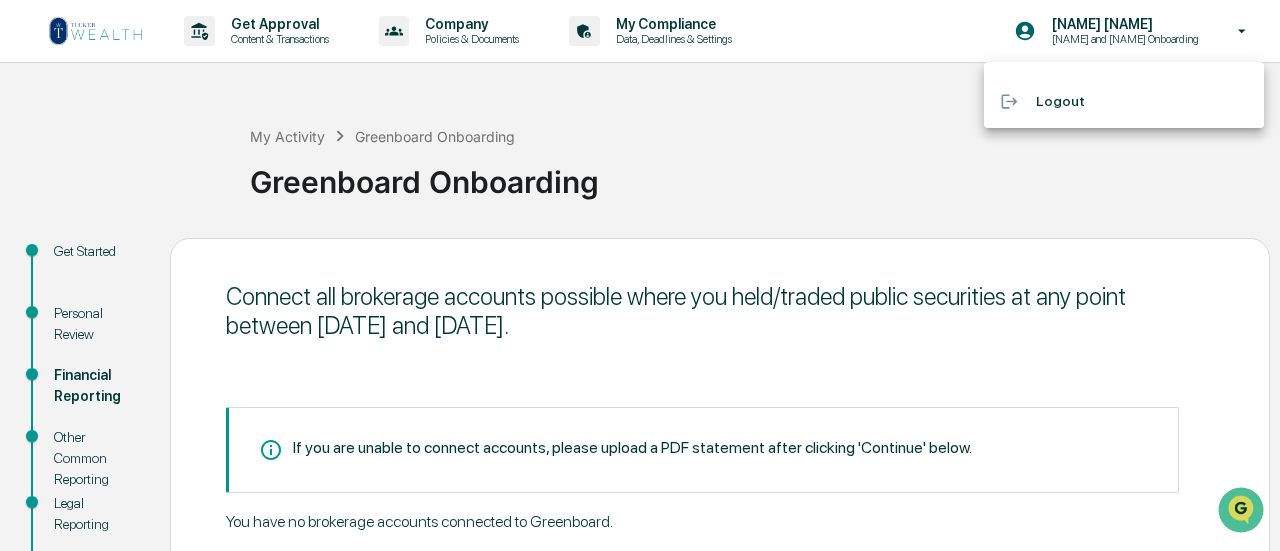 click at bounding box center [640, 275] 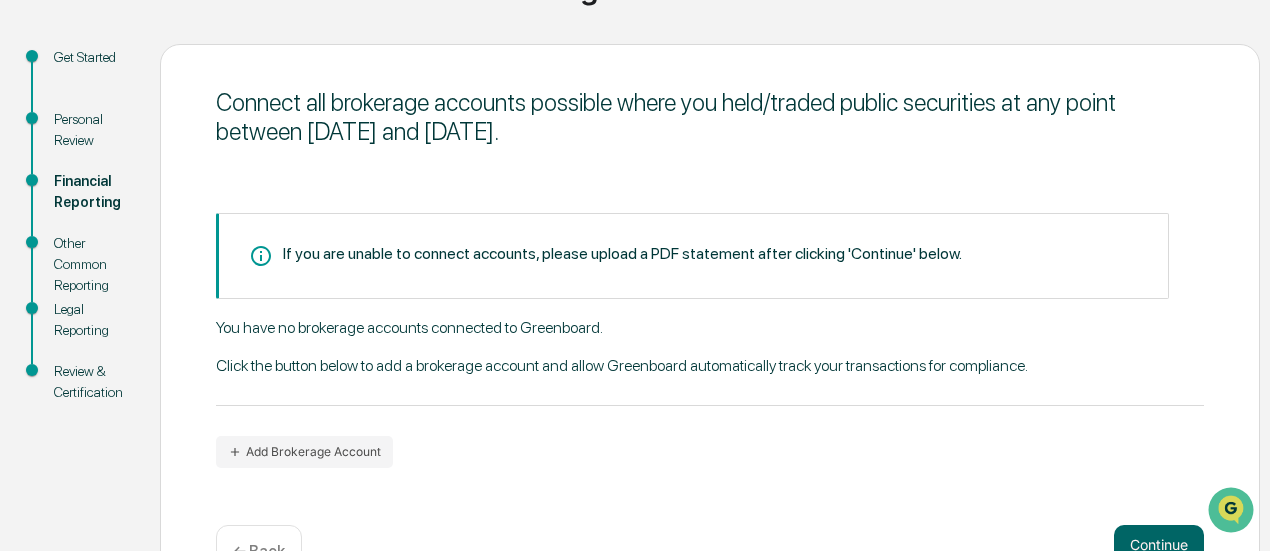 scroll, scrollTop: 200, scrollLeft: 0, axis: vertical 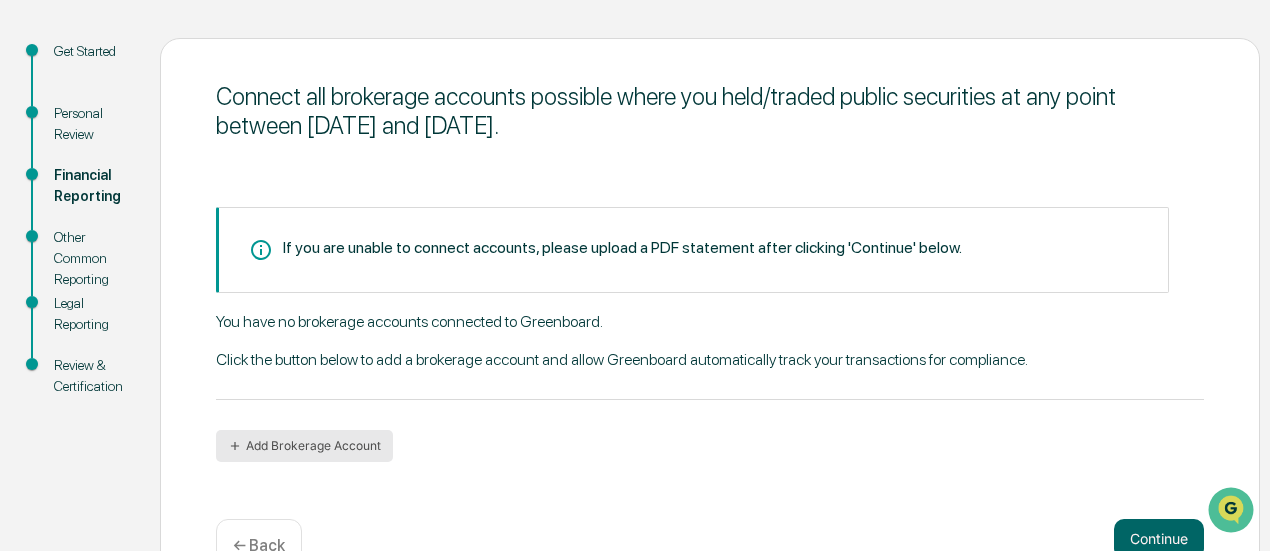 click on "Add Brokerage Account" at bounding box center (304, 446) 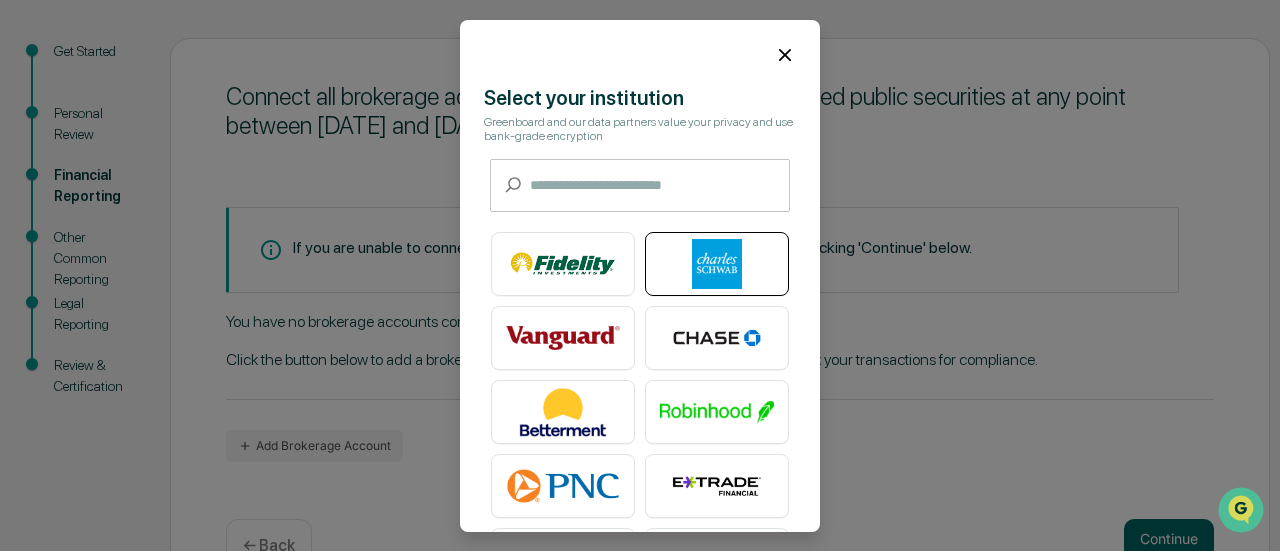 click at bounding box center [717, 264] 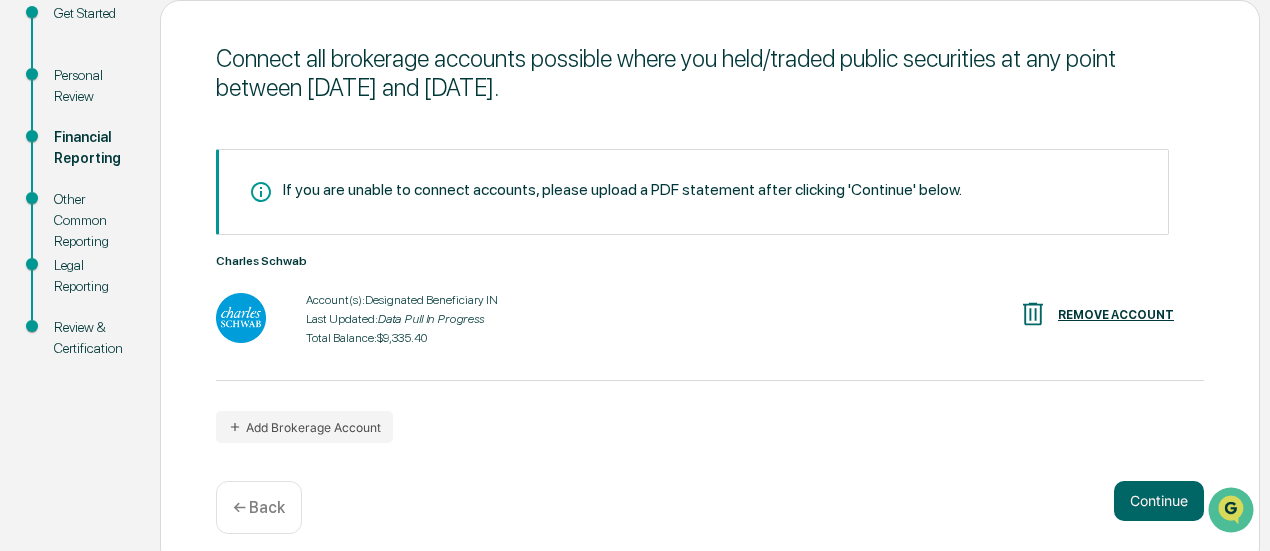scroll, scrollTop: 254, scrollLeft: 0, axis: vertical 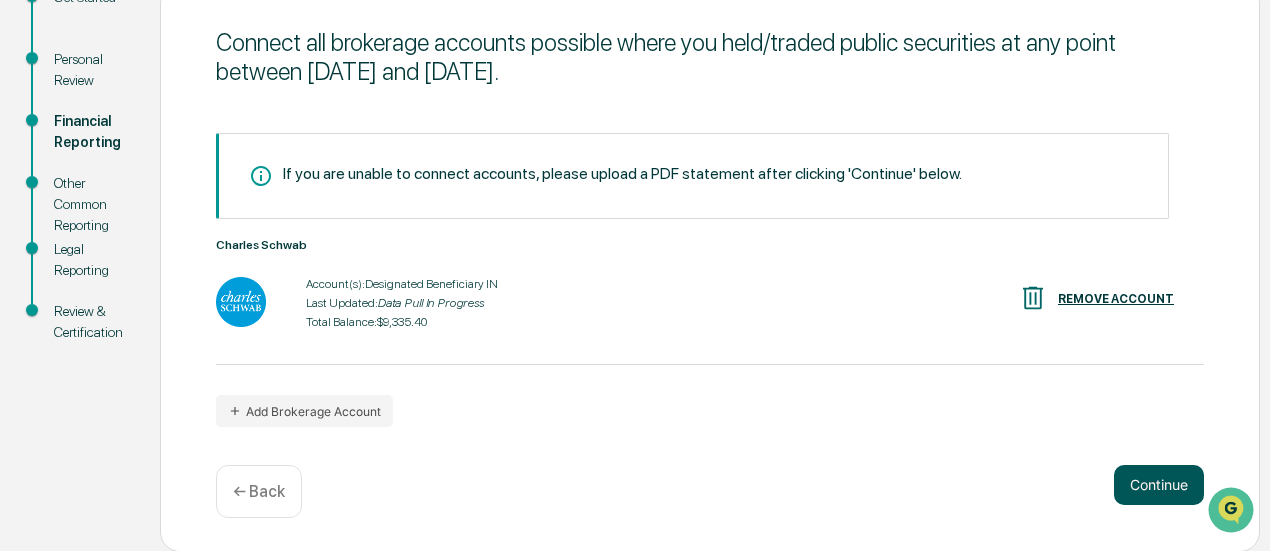 click on "Continue" at bounding box center [1159, 485] 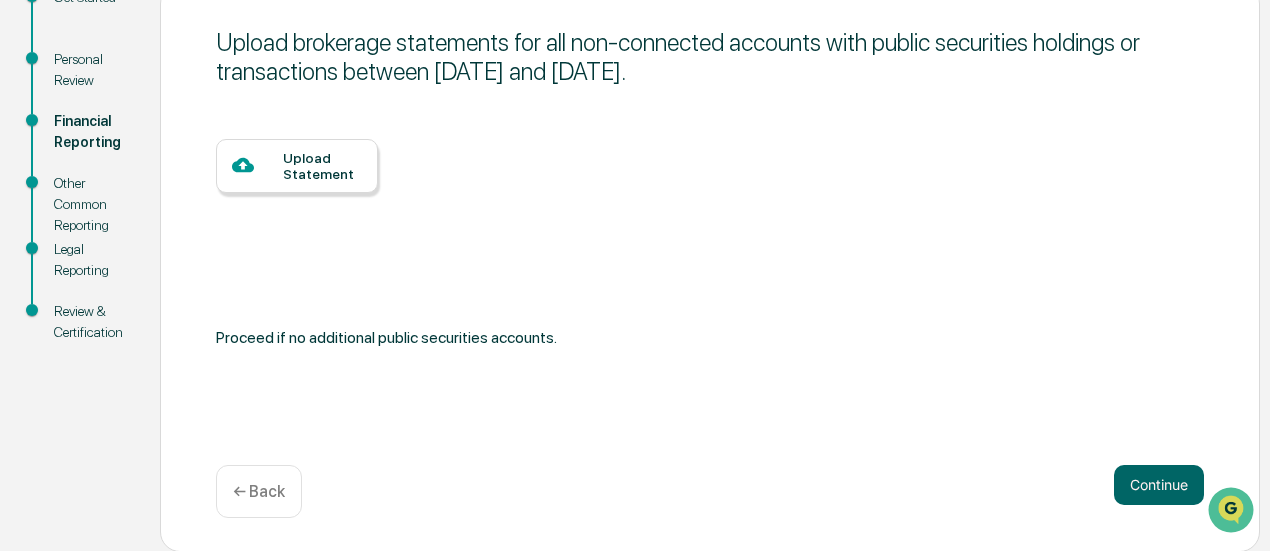 click on "← Back" at bounding box center (259, 491) 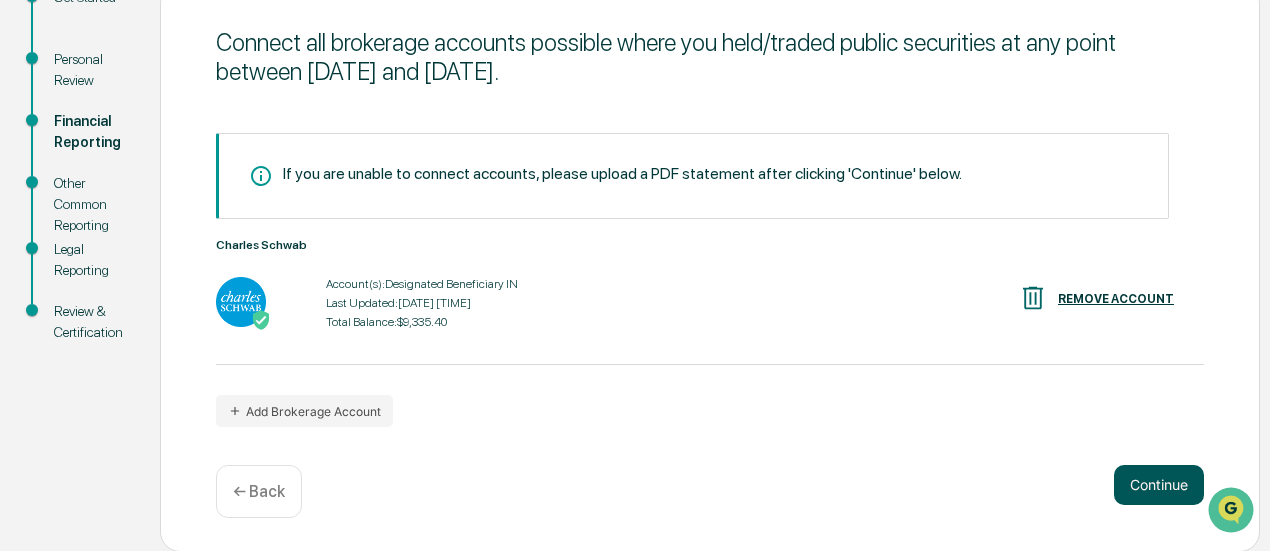 click on "Continue" at bounding box center (1159, 485) 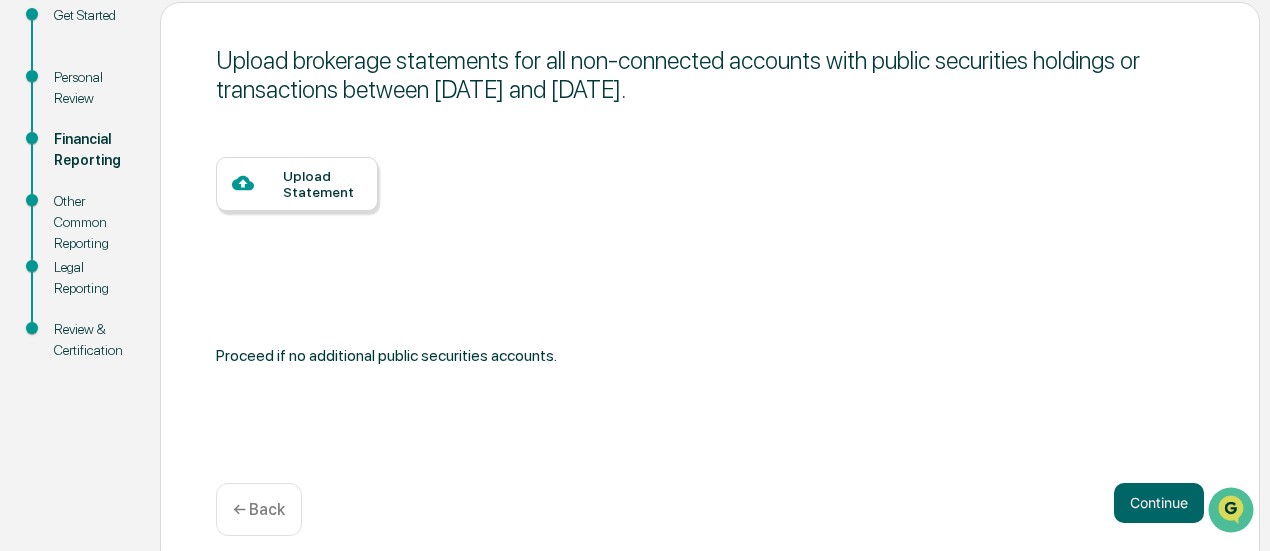 scroll, scrollTop: 254, scrollLeft: 0, axis: vertical 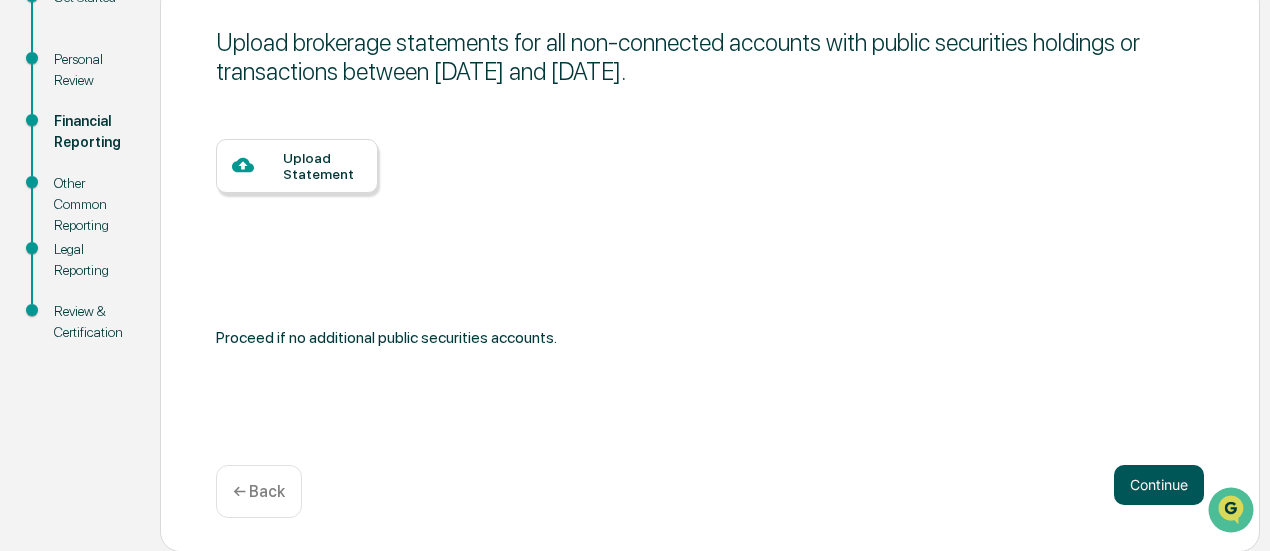 click on "Continue" at bounding box center [1159, 485] 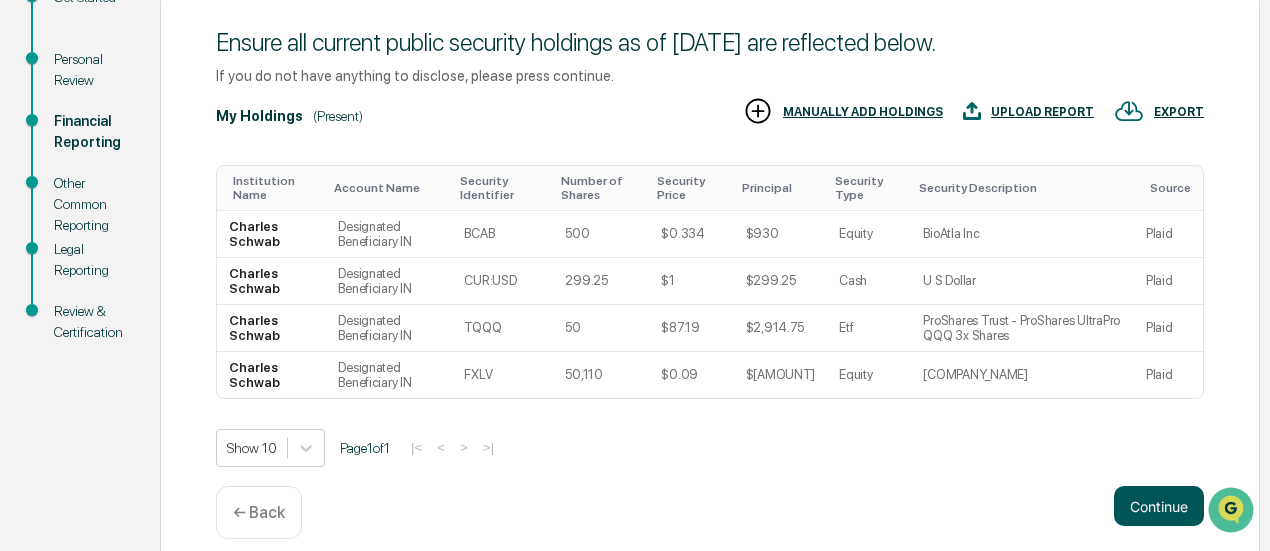 click on "Continue" at bounding box center [1159, 506] 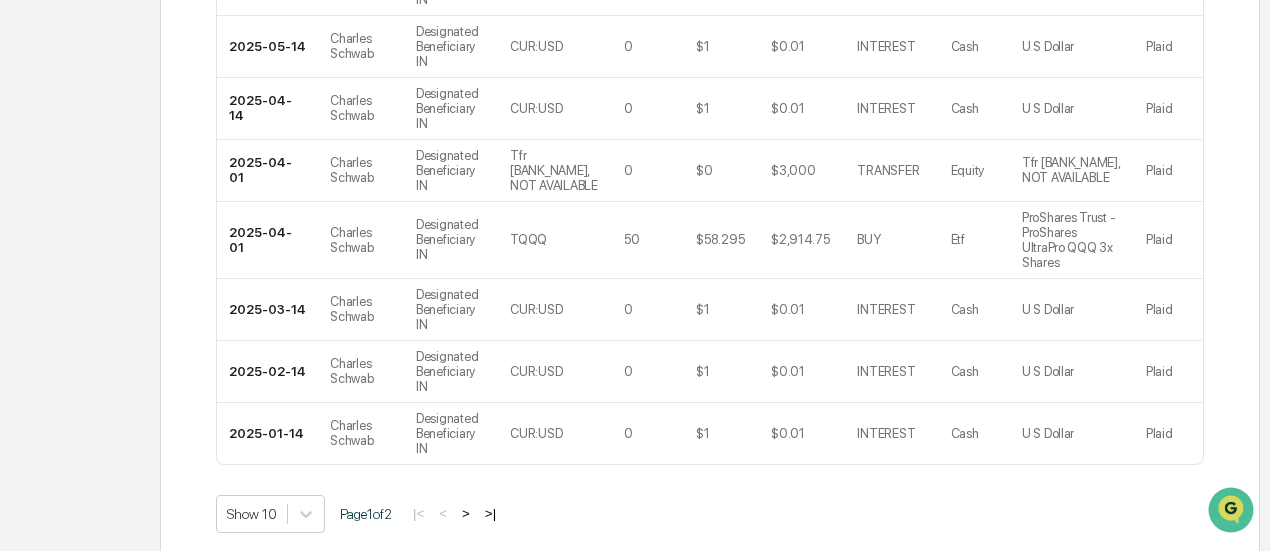 click on "Continue" at bounding box center [1159, 572] 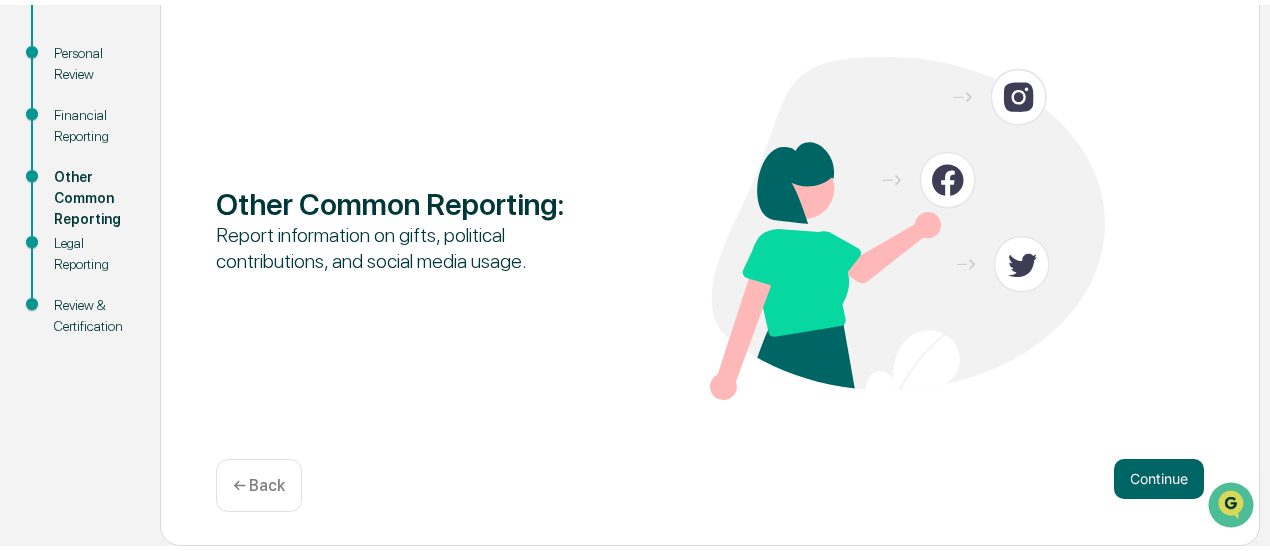 scroll, scrollTop: 254, scrollLeft: 0, axis: vertical 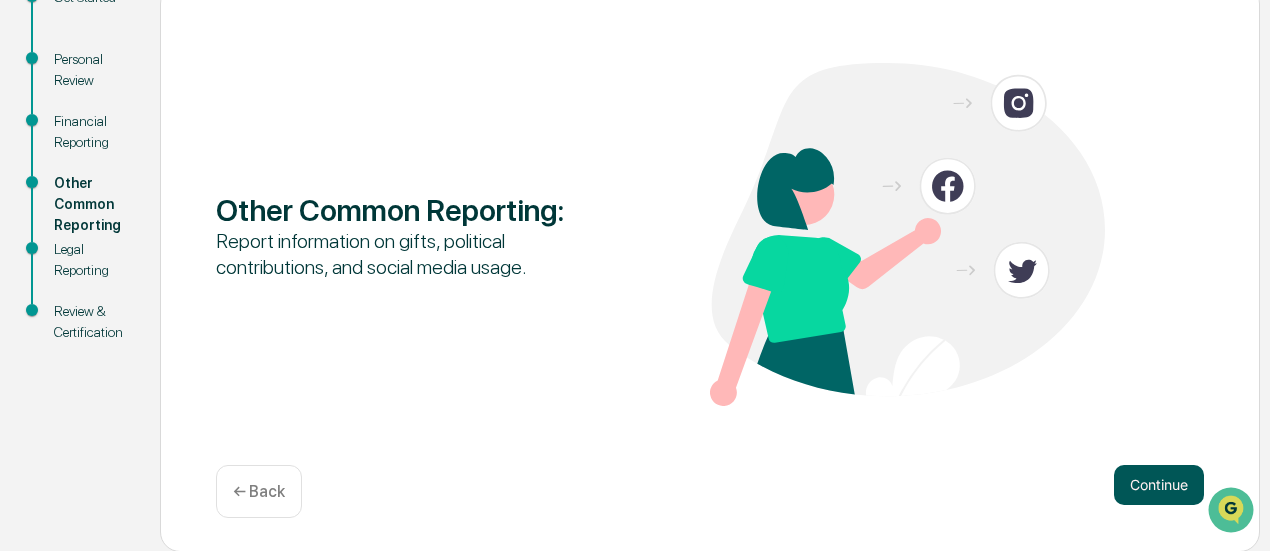 click on "Continue" at bounding box center (1159, 485) 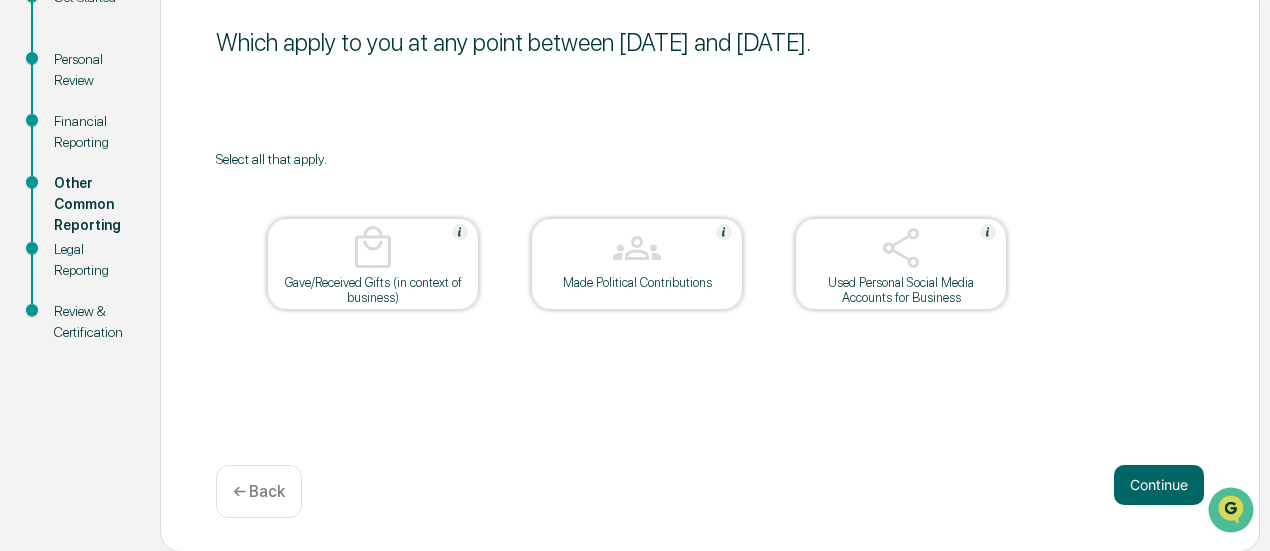 drag, startPoint x: 1142, startPoint y: 474, endPoint x: 946, endPoint y: 409, distance: 206.49698 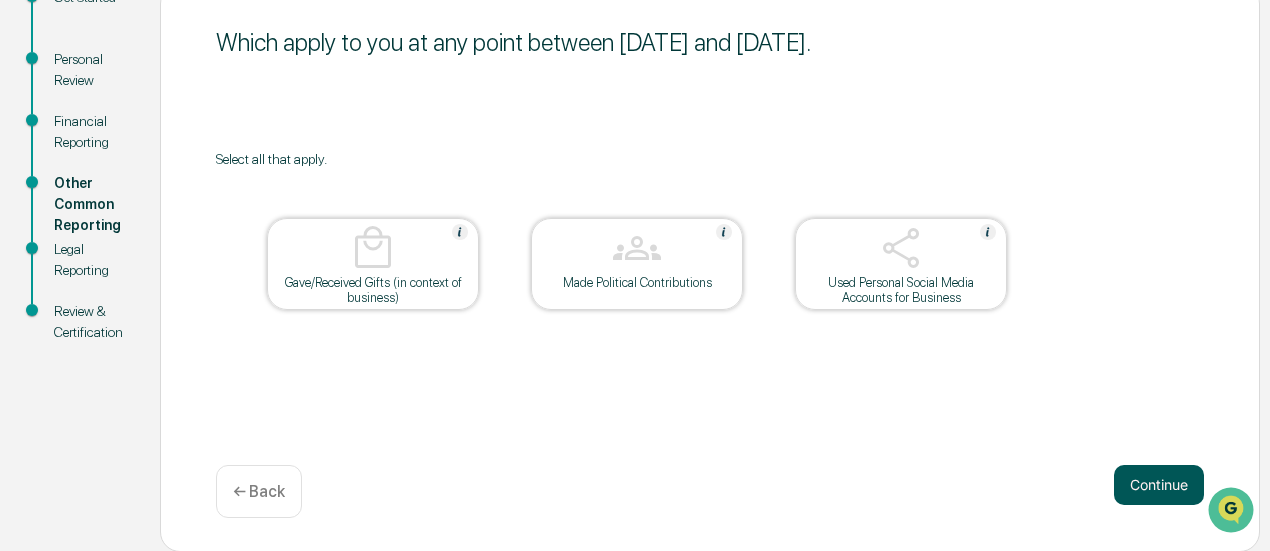 click on "Continue" at bounding box center [1159, 485] 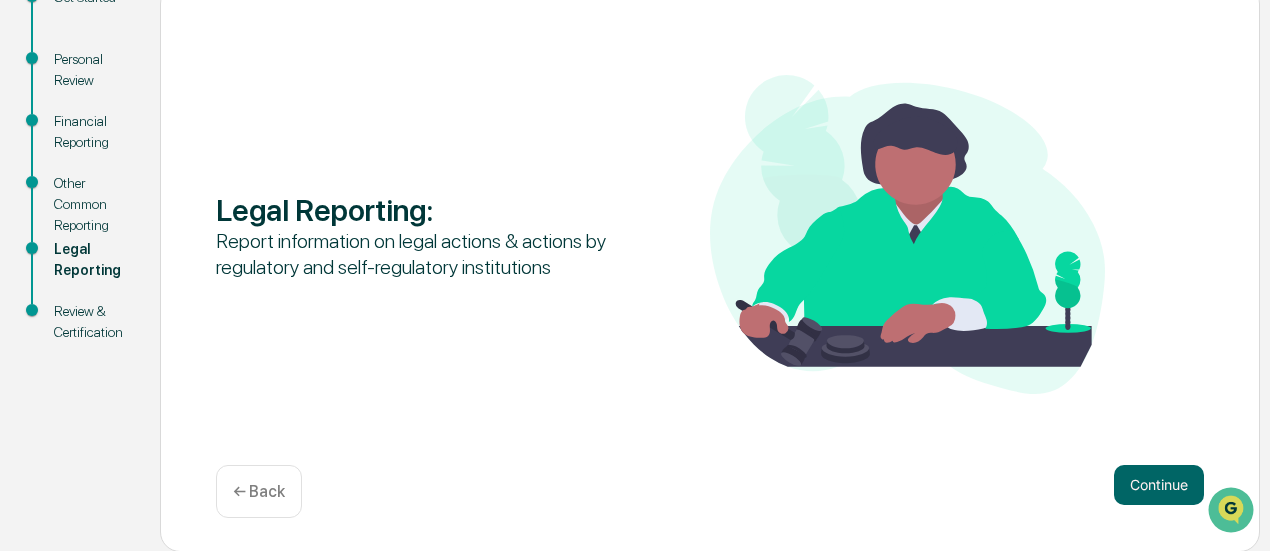 click on "Continue" at bounding box center (1159, 485) 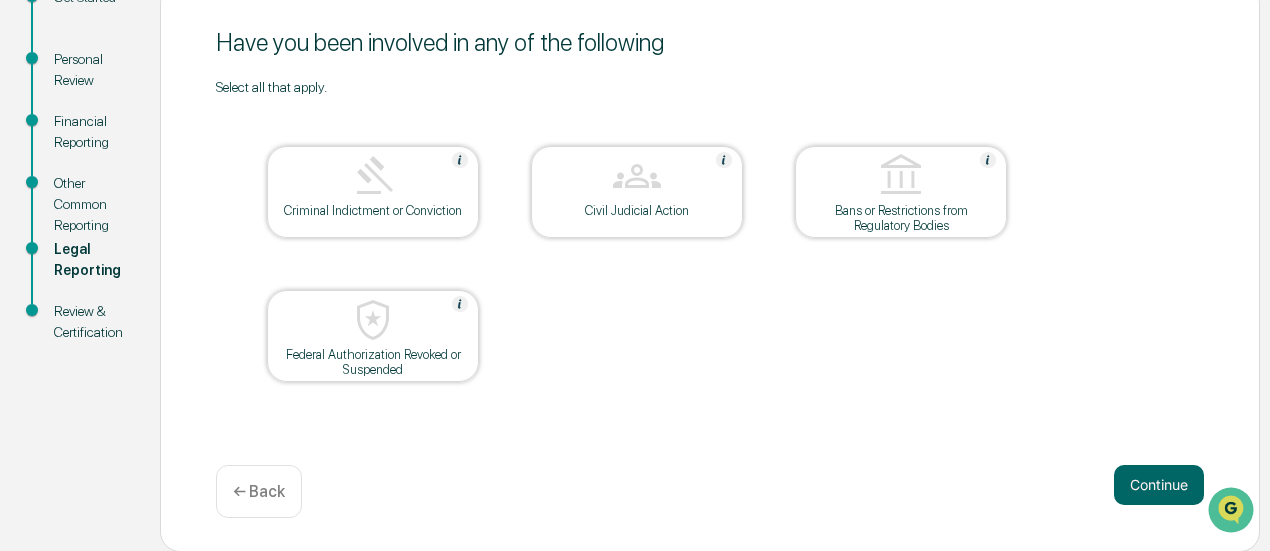 click on "Continue" at bounding box center (1159, 485) 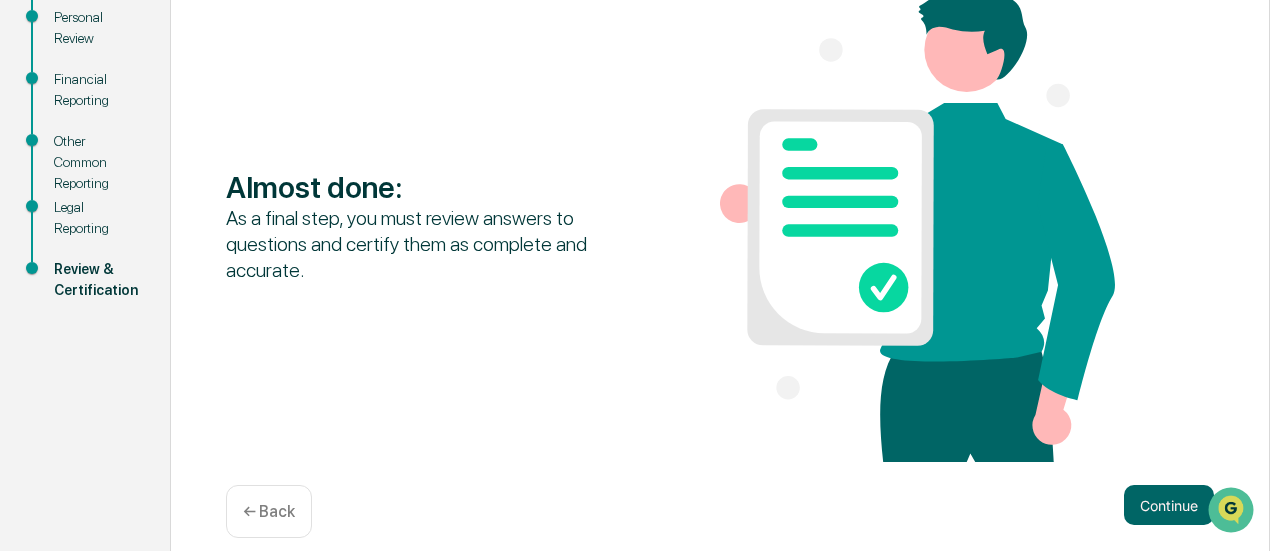 scroll, scrollTop: 318, scrollLeft: 0, axis: vertical 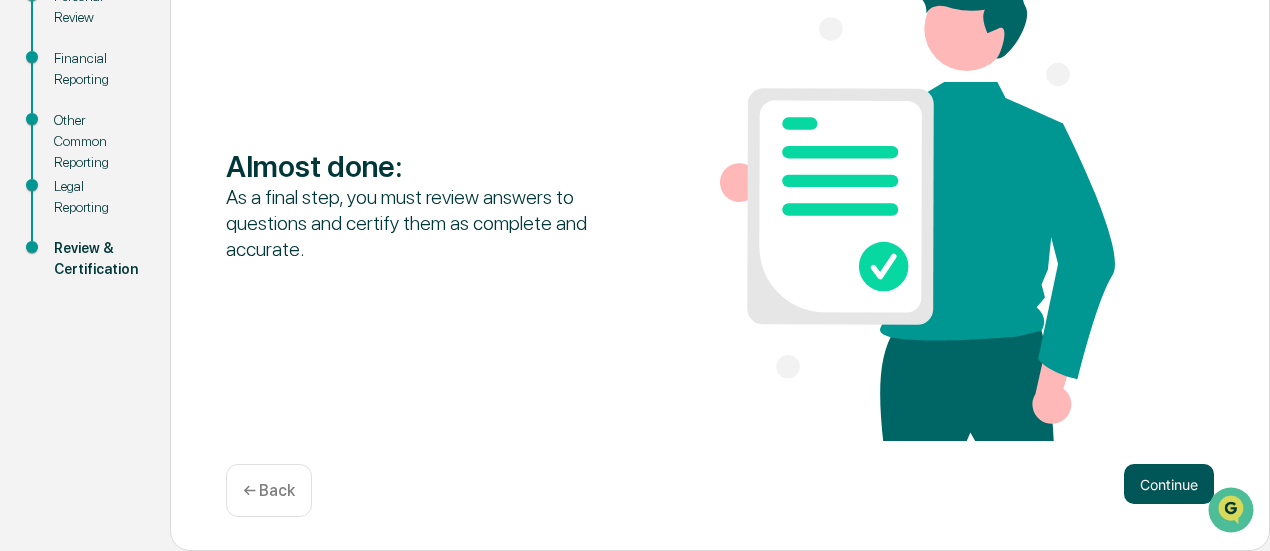 click on "Continue" at bounding box center (1169, 484) 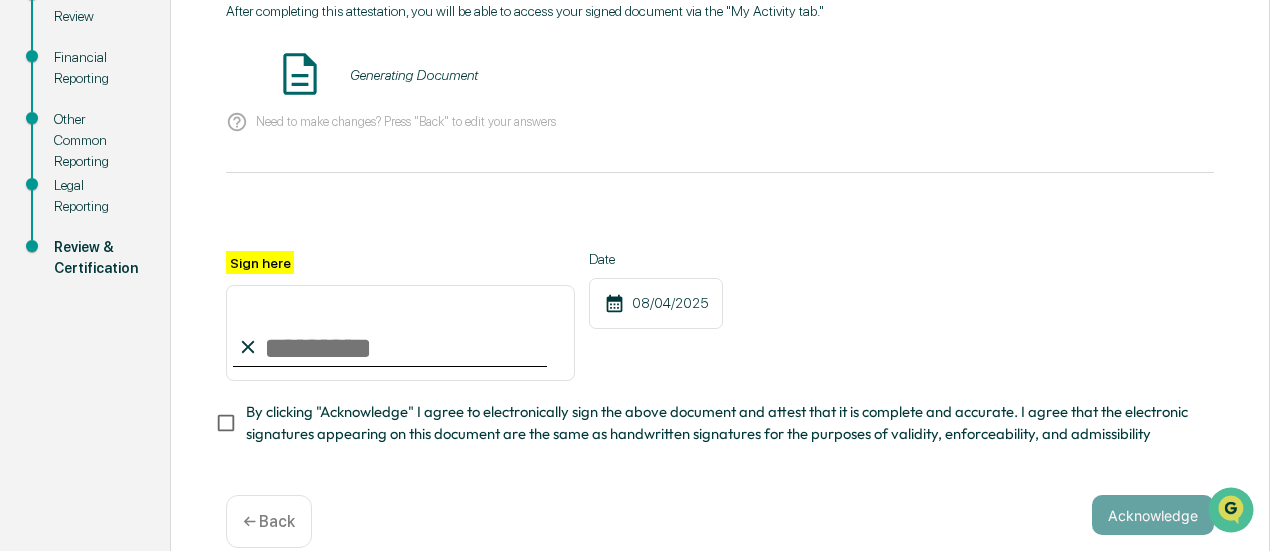 click on "Sign here" at bounding box center [400, 333] 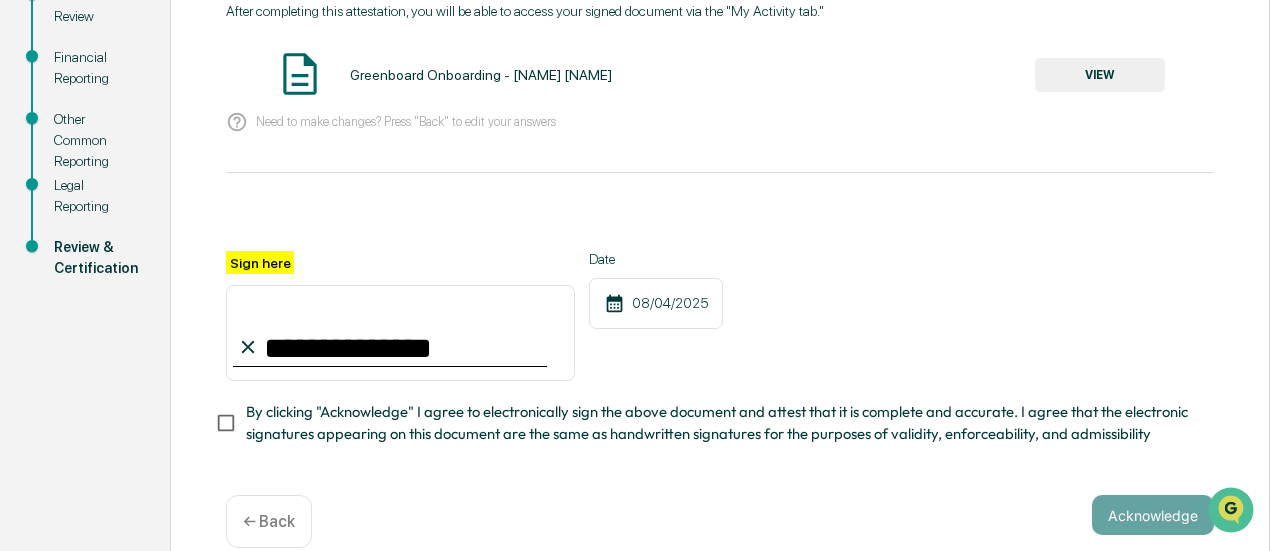 type on "**********" 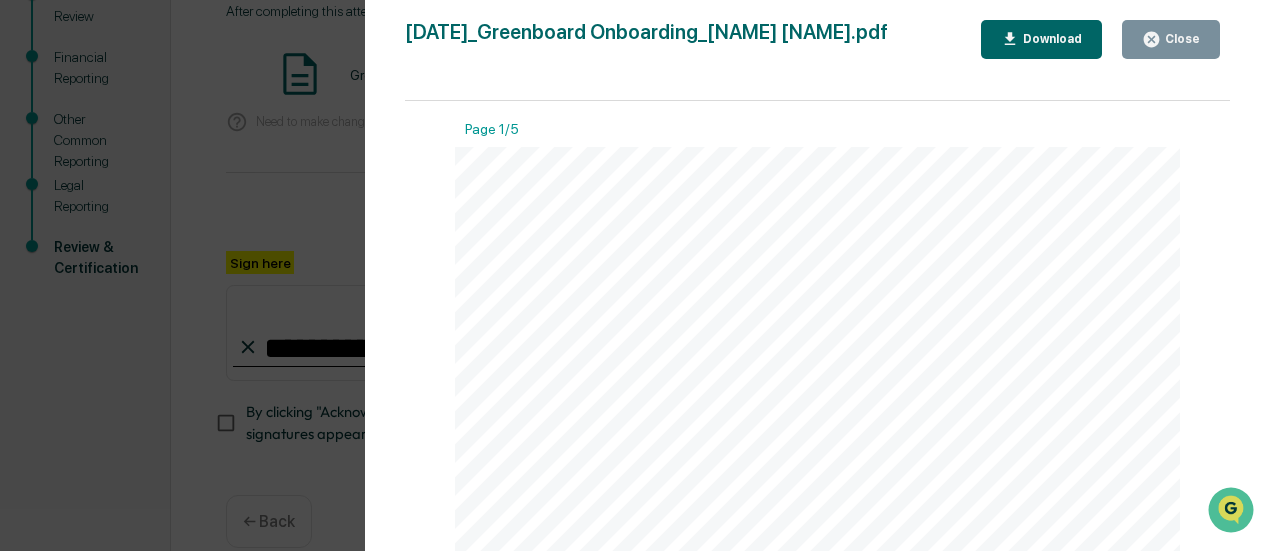 click on "Close" at bounding box center (1180, 39) 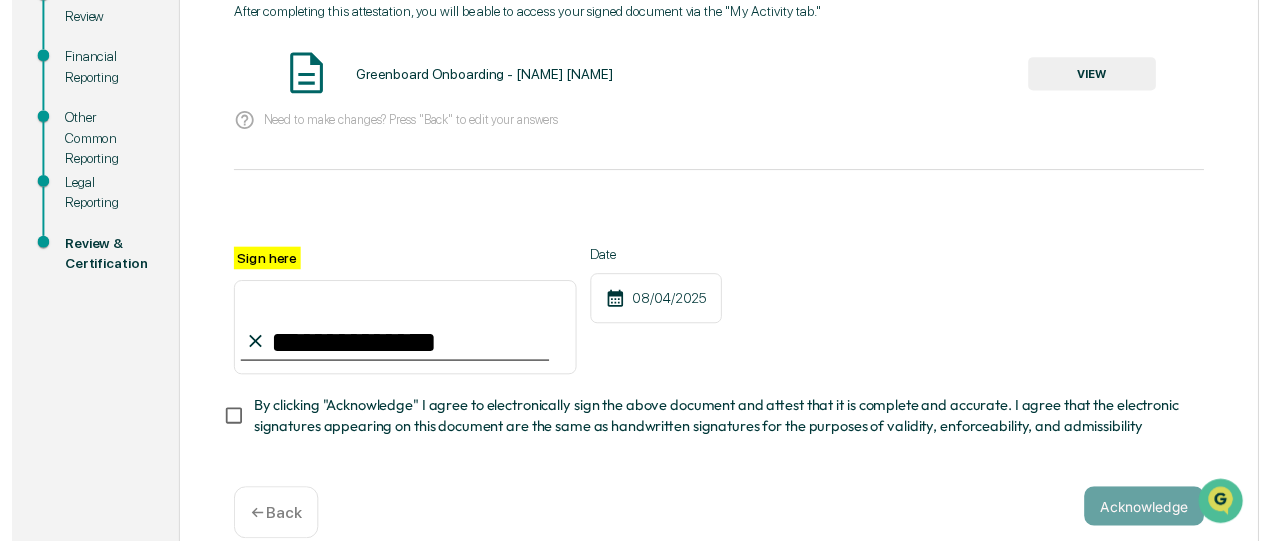 scroll, scrollTop: 356, scrollLeft: 0, axis: vertical 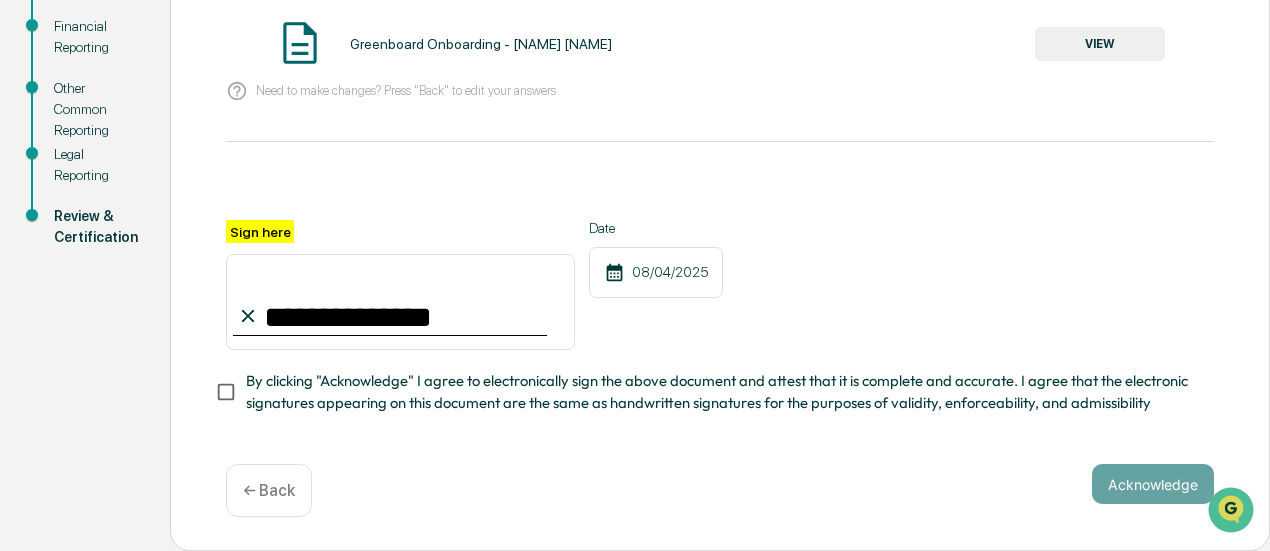 click on "By clicking "Acknowledge" I agree to electronically sign the above document and attest that it is complete and accurate. I agree that the electronic signatures appearing on this document are the same as handwritten signatures for the purposes of validity, enforceability, and admissibility" at bounding box center [722, 392] 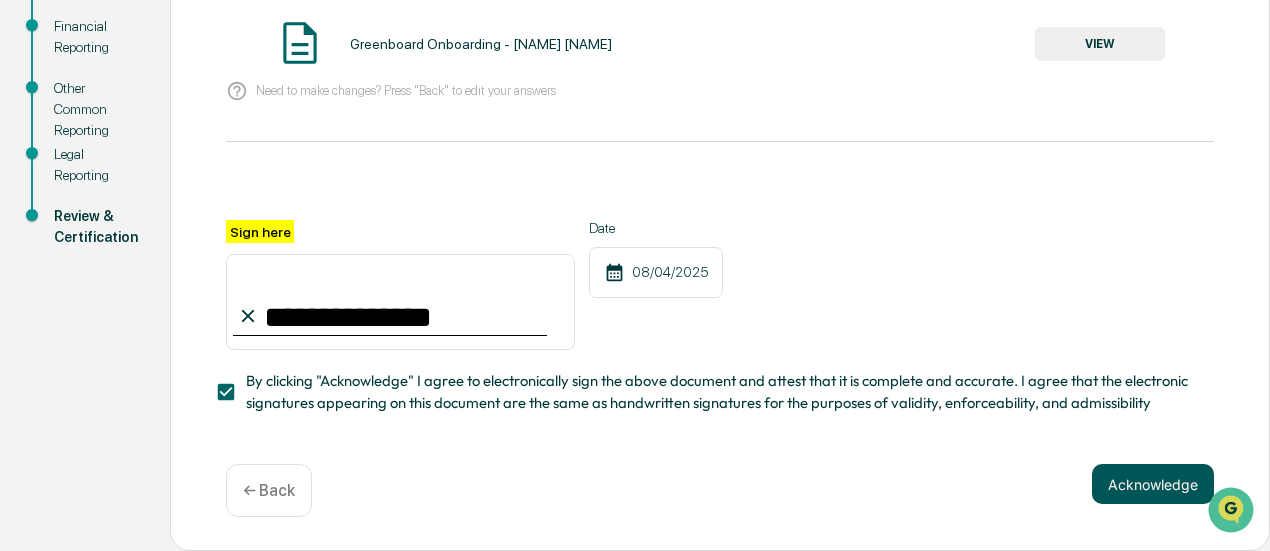 click on "Acknowledge" at bounding box center [1153, 484] 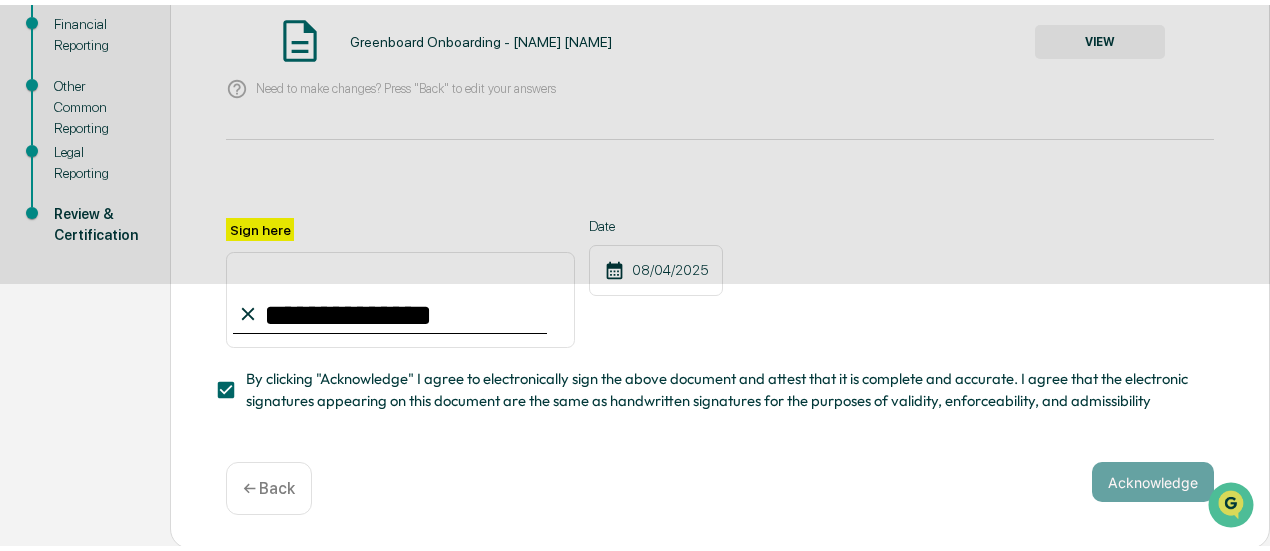 scroll, scrollTop: 254, scrollLeft: 0, axis: vertical 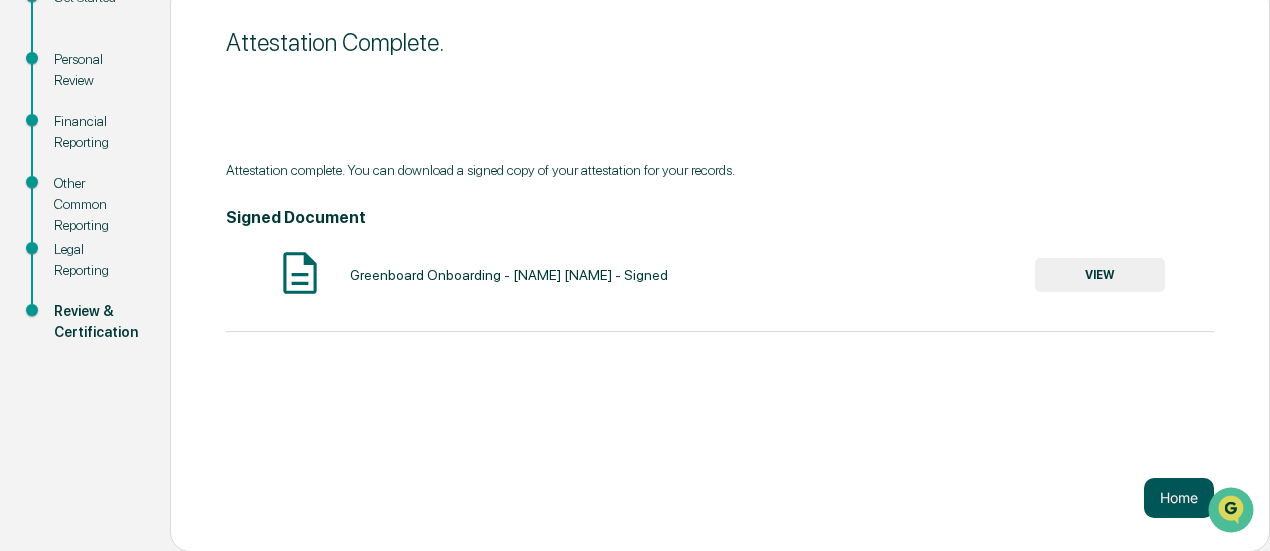 click on "Home" at bounding box center (1179, 498) 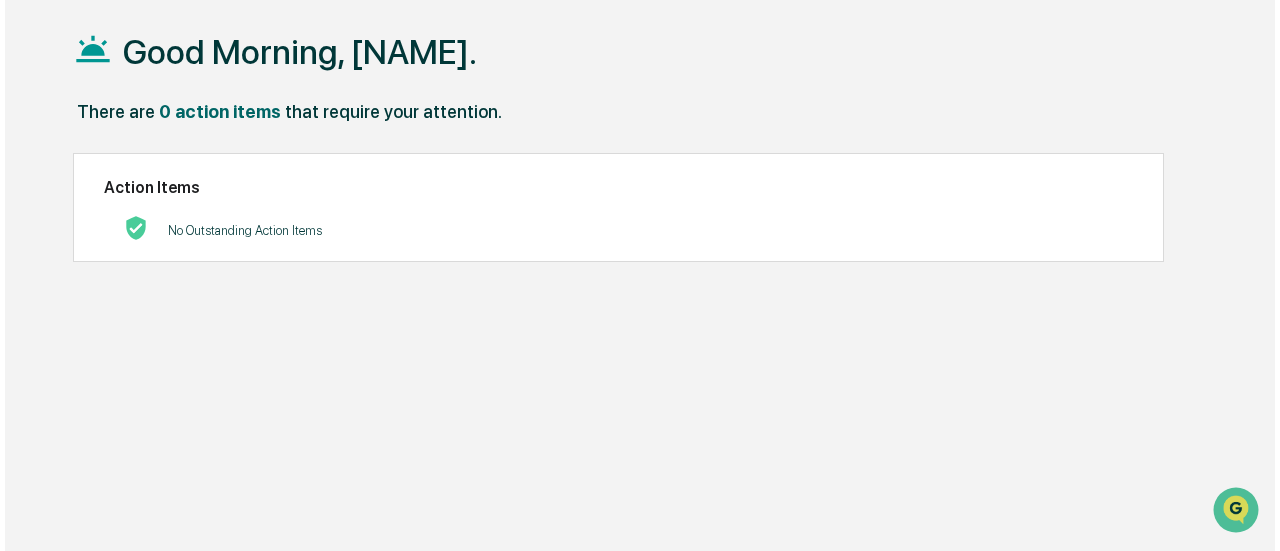 scroll, scrollTop: 0, scrollLeft: 0, axis: both 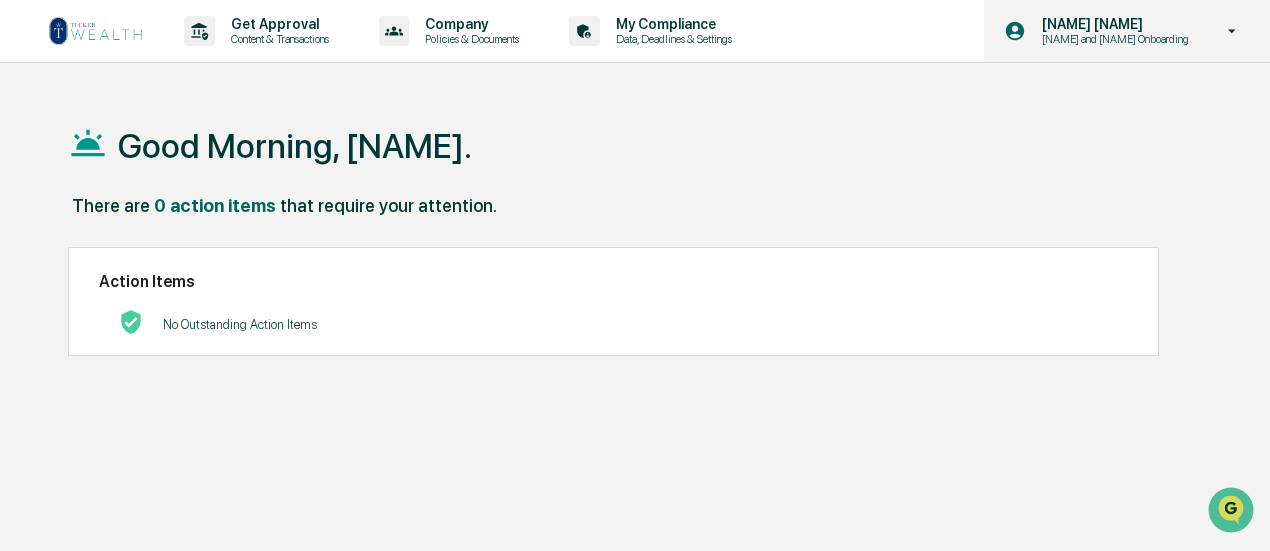 click on "[NAME] [NAME]" at bounding box center [1112, 24] 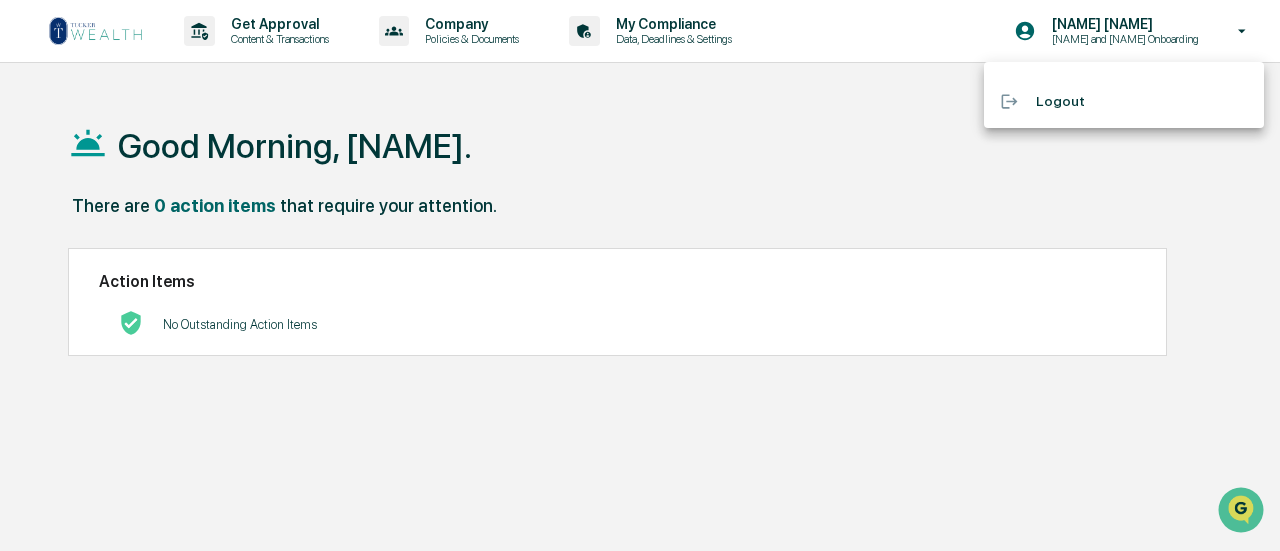 click on "Logout" at bounding box center [1124, 101] 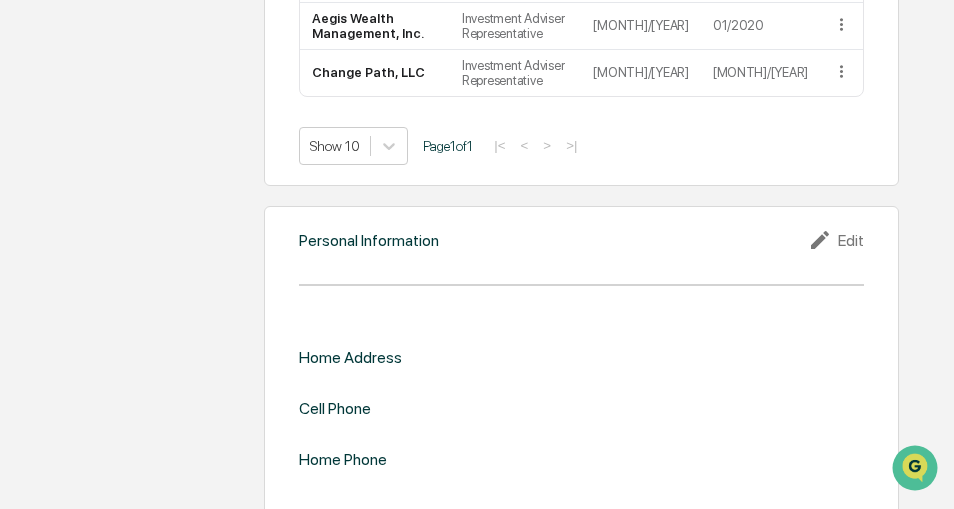 scroll, scrollTop: 1807, scrollLeft: 0, axis: vertical 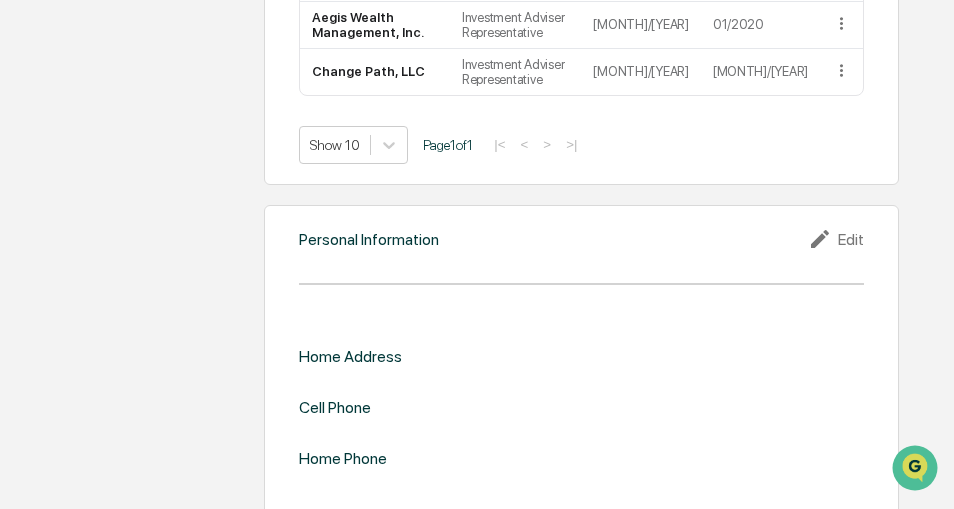 click 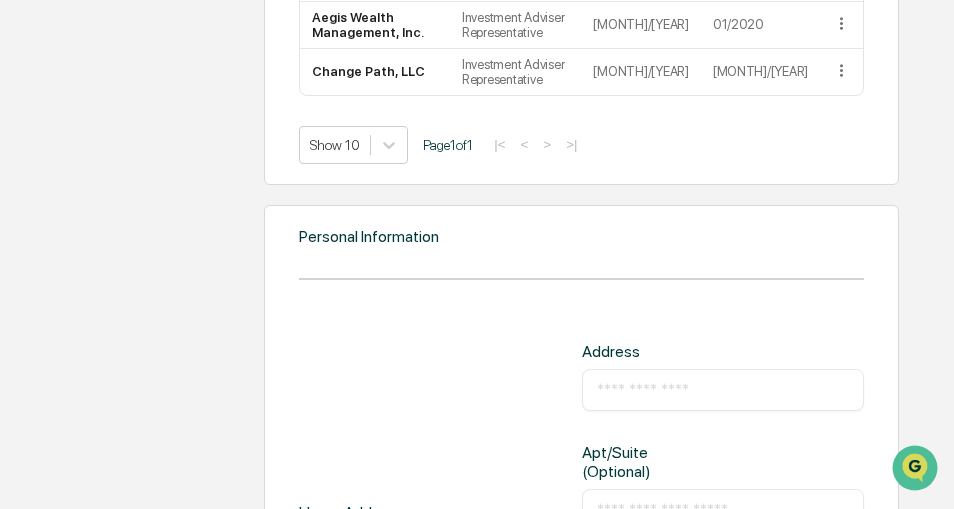 scroll, scrollTop: 2007, scrollLeft: 0, axis: vertical 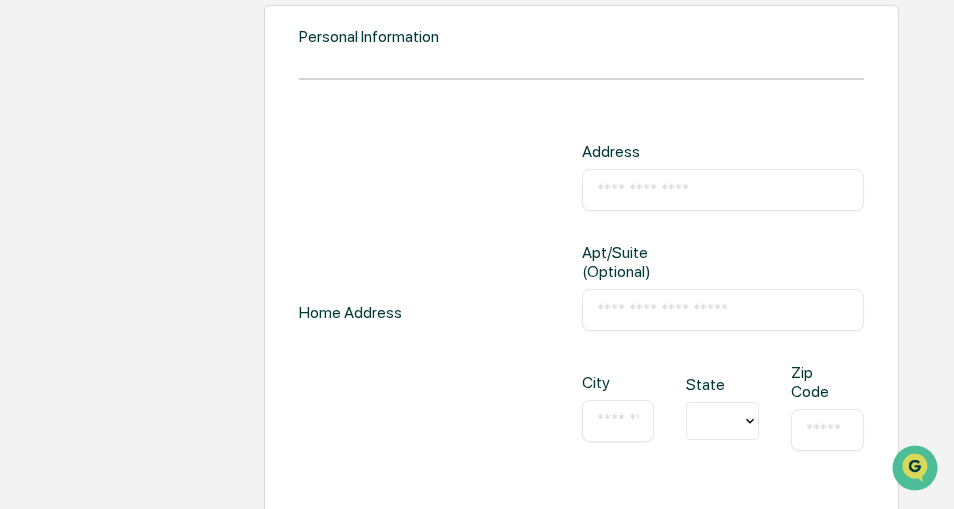 click at bounding box center (723, 190) 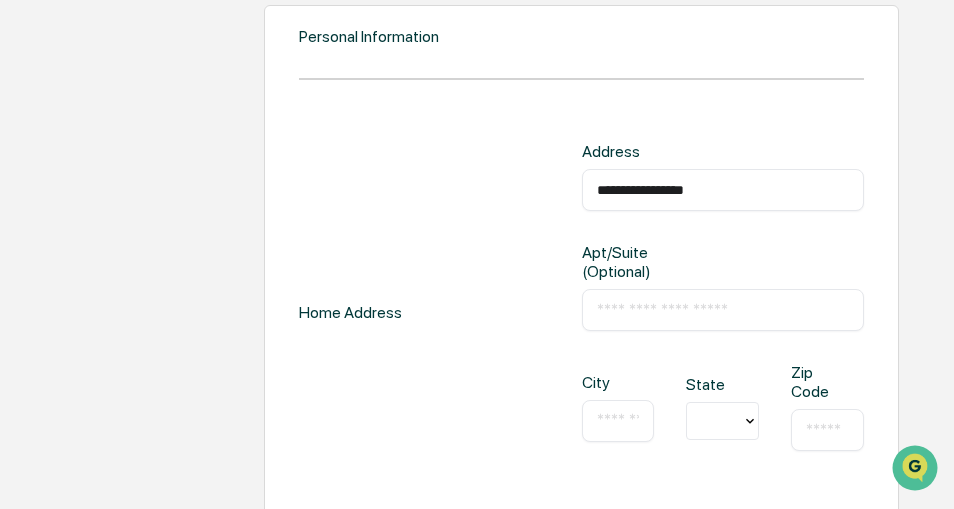 type on "**********" 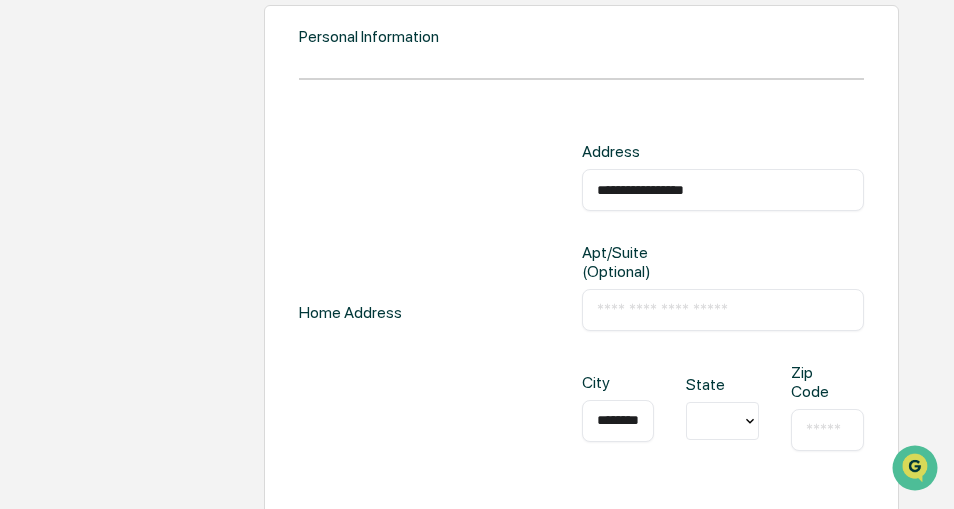 scroll, scrollTop: 0, scrollLeft: 14, axis: horizontal 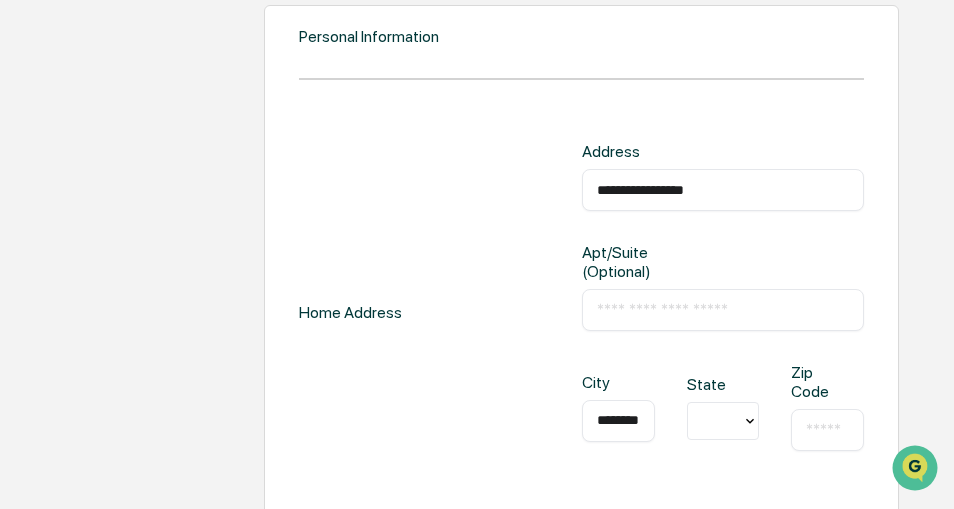 type on "********" 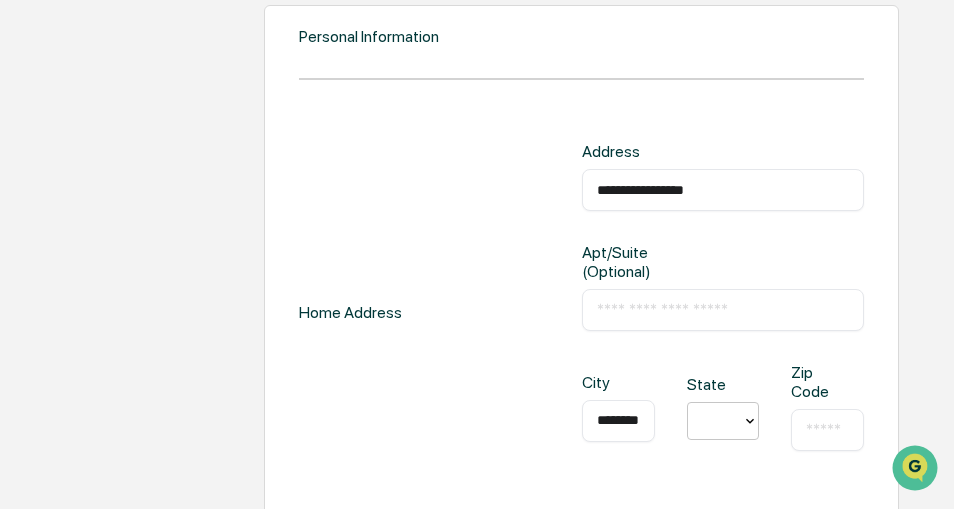 scroll, scrollTop: 0, scrollLeft: 0, axis: both 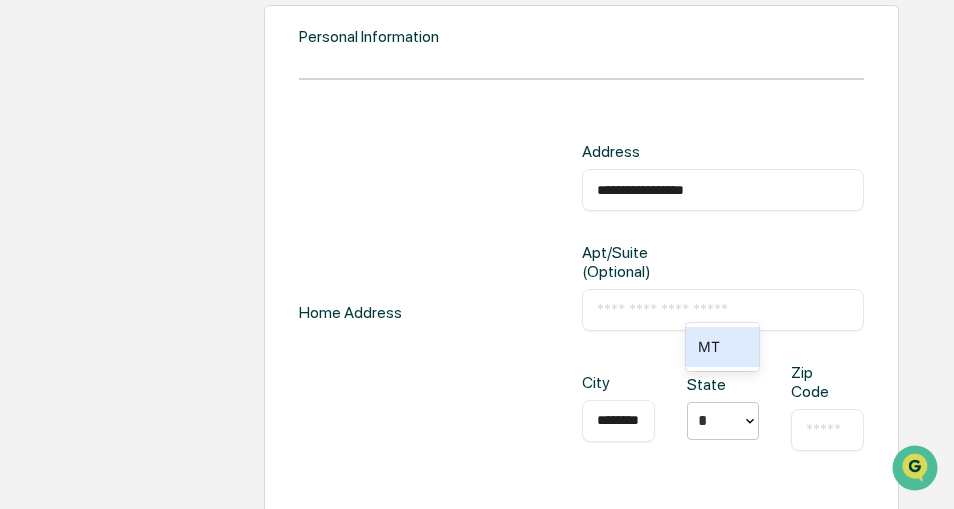 type on "**" 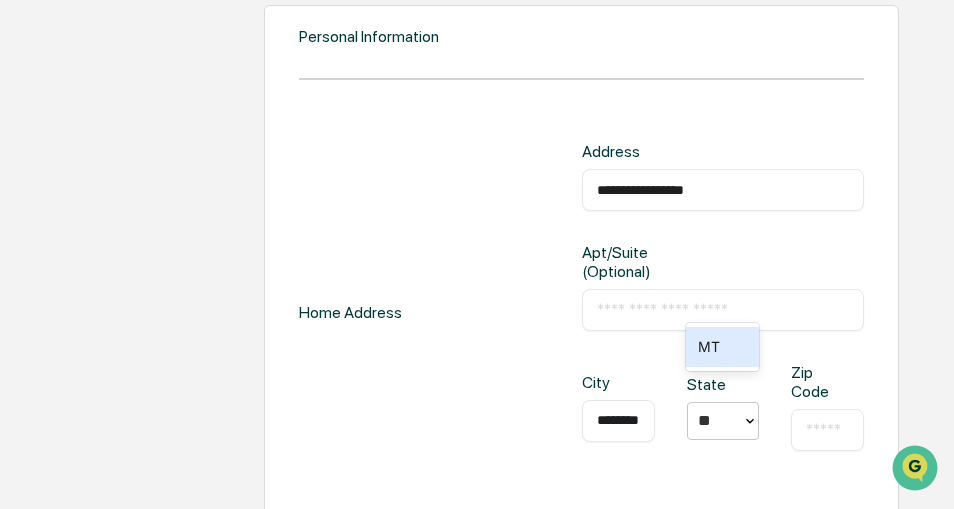 click on "MT" at bounding box center (722, 347) 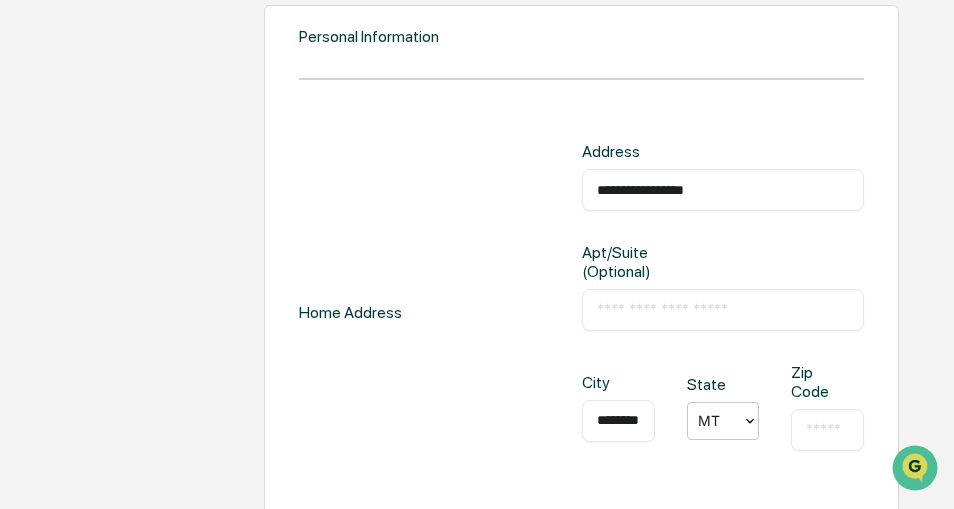 click at bounding box center (827, 430) 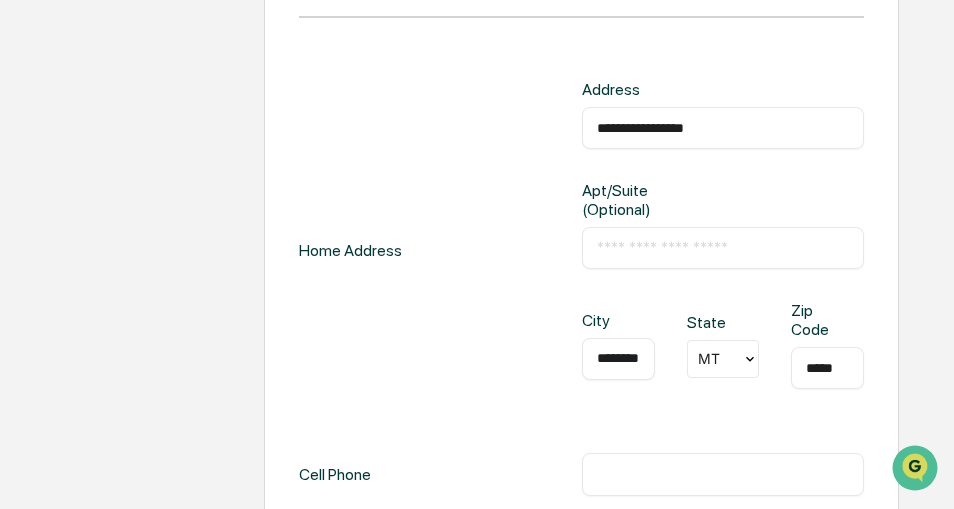 scroll, scrollTop: 2207, scrollLeft: 0, axis: vertical 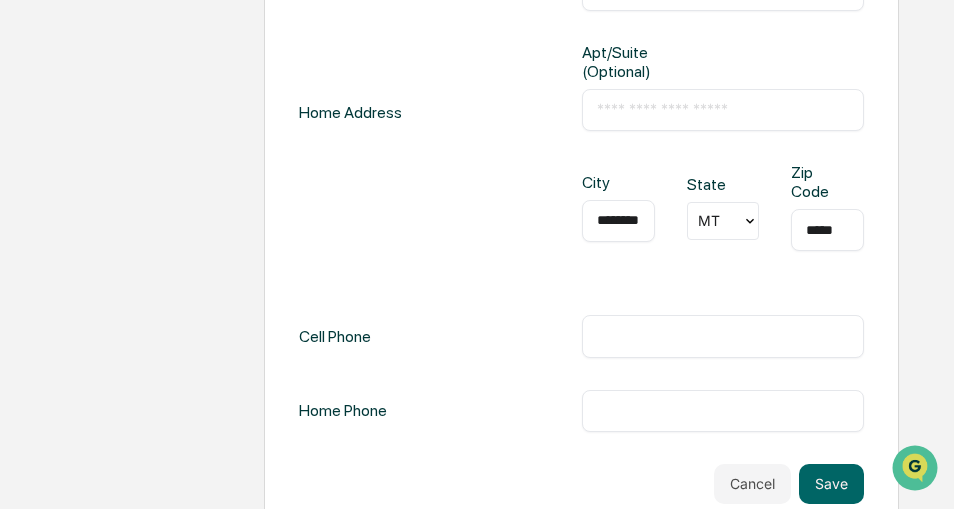 type on "*****" 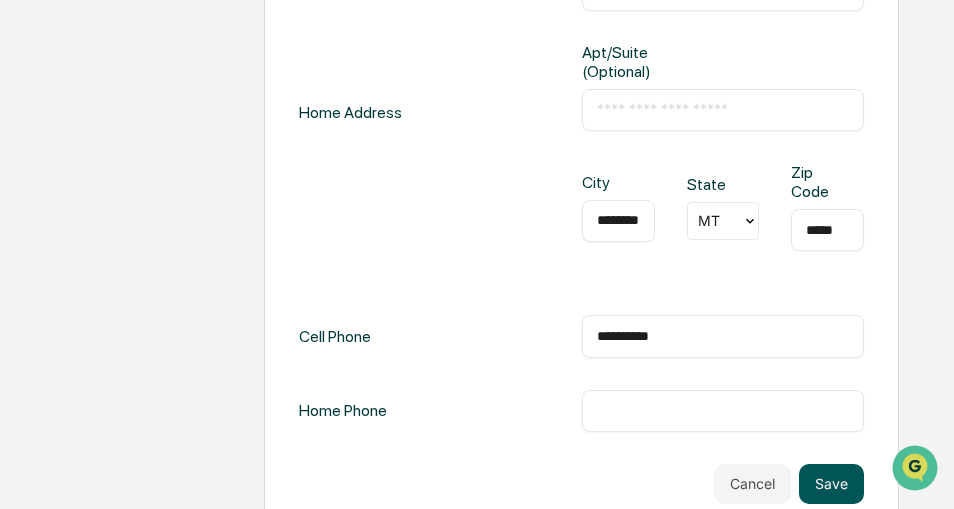type on "**********" 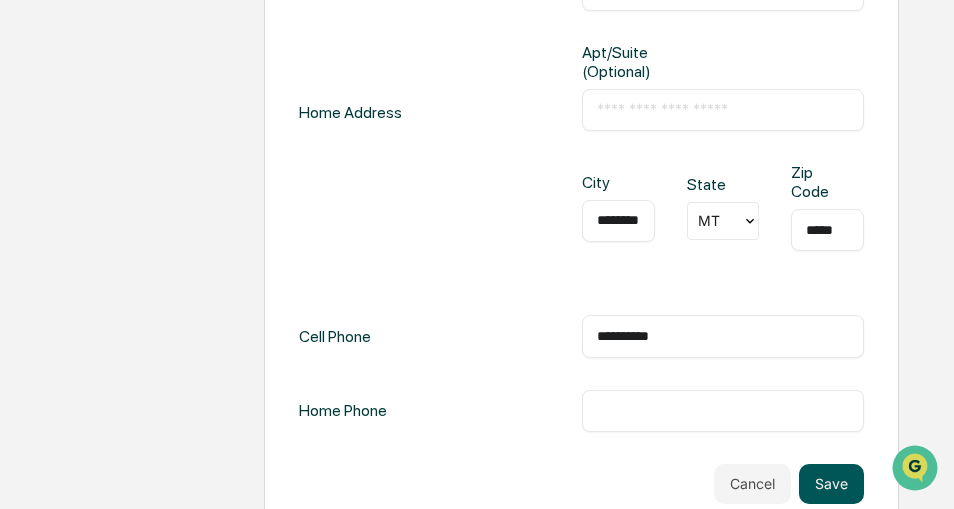 scroll, scrollTop: 2207, scrollLeft: 0, axis: vertical 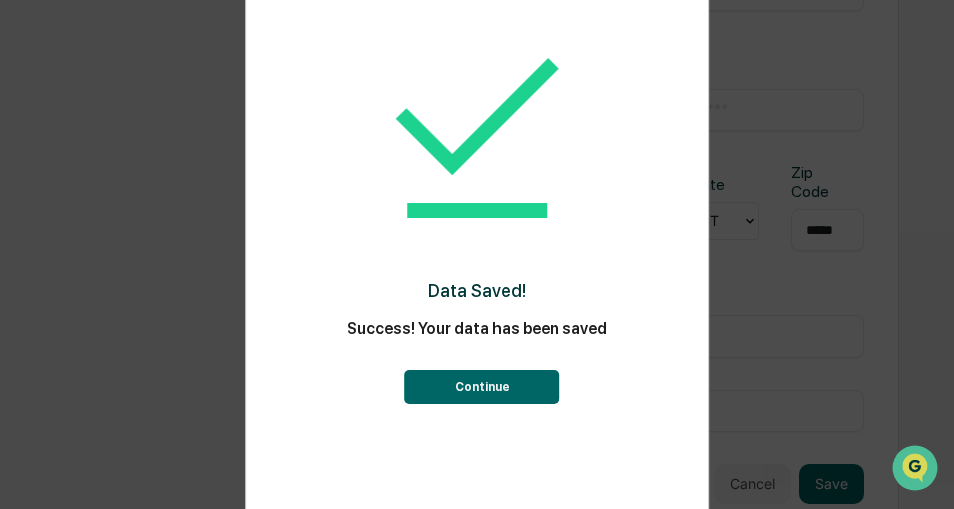 click on "Continue" at bounding box center [482, 387] 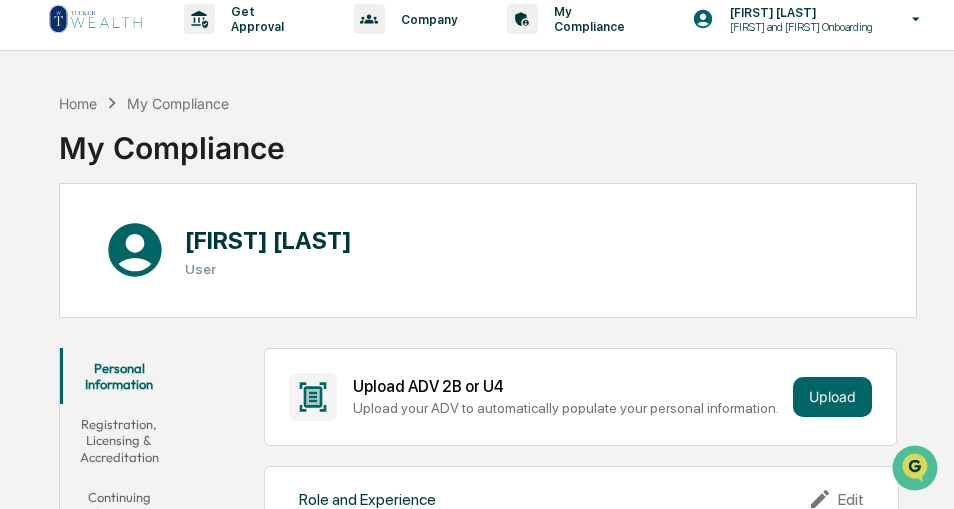 scroll, scrollTop: 0, scrollLeft: 0, axis: both 